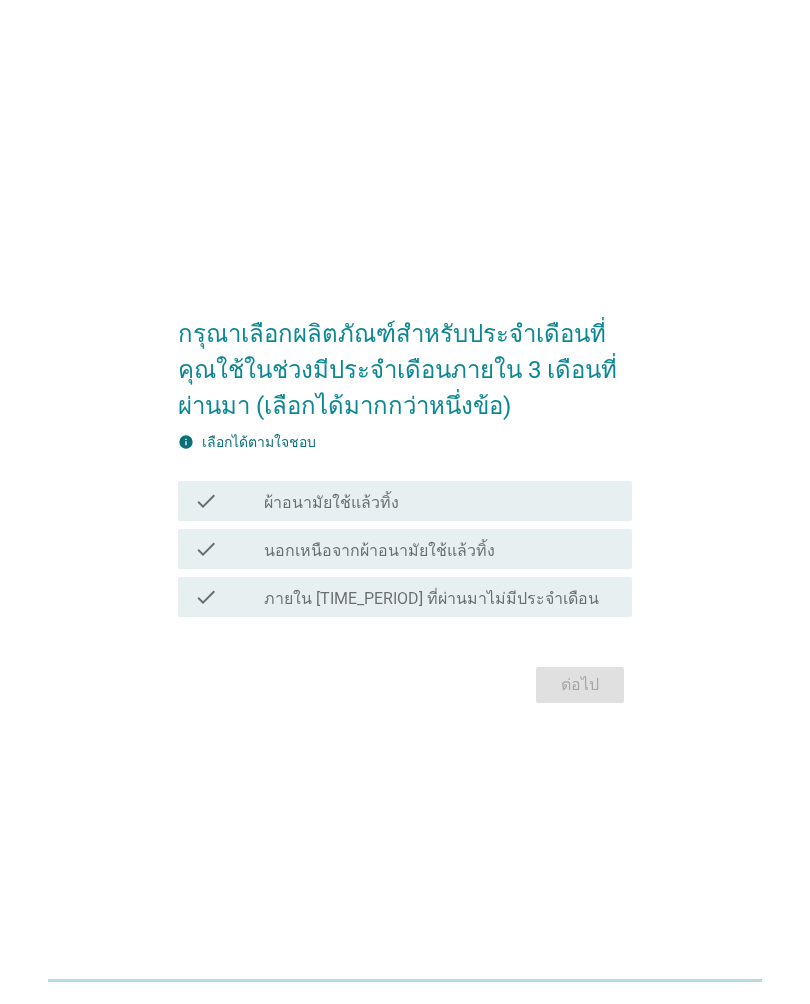 scroll, scrollTop: 0, scrollLeft: 0, axis: both 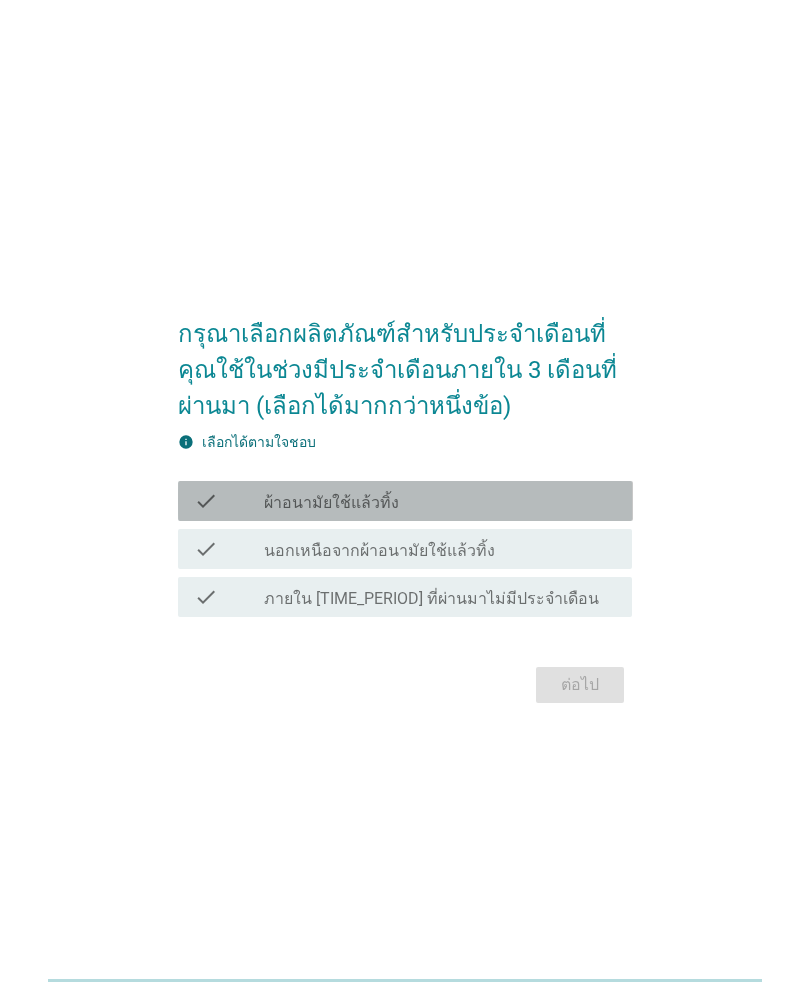 click on "check_box_outline_blank ผ้าอนามัยใช้แล้วทิ้ง" at bounding box center [440, 501] 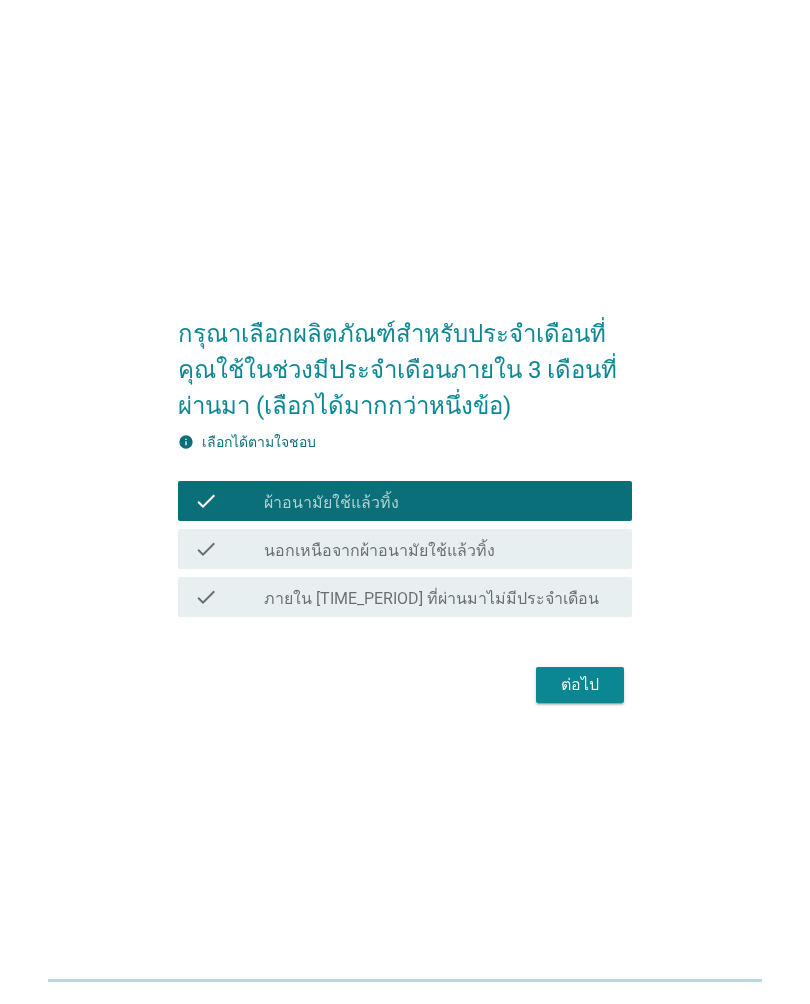click on "ต่อไป" at bounding box center [580, 685] 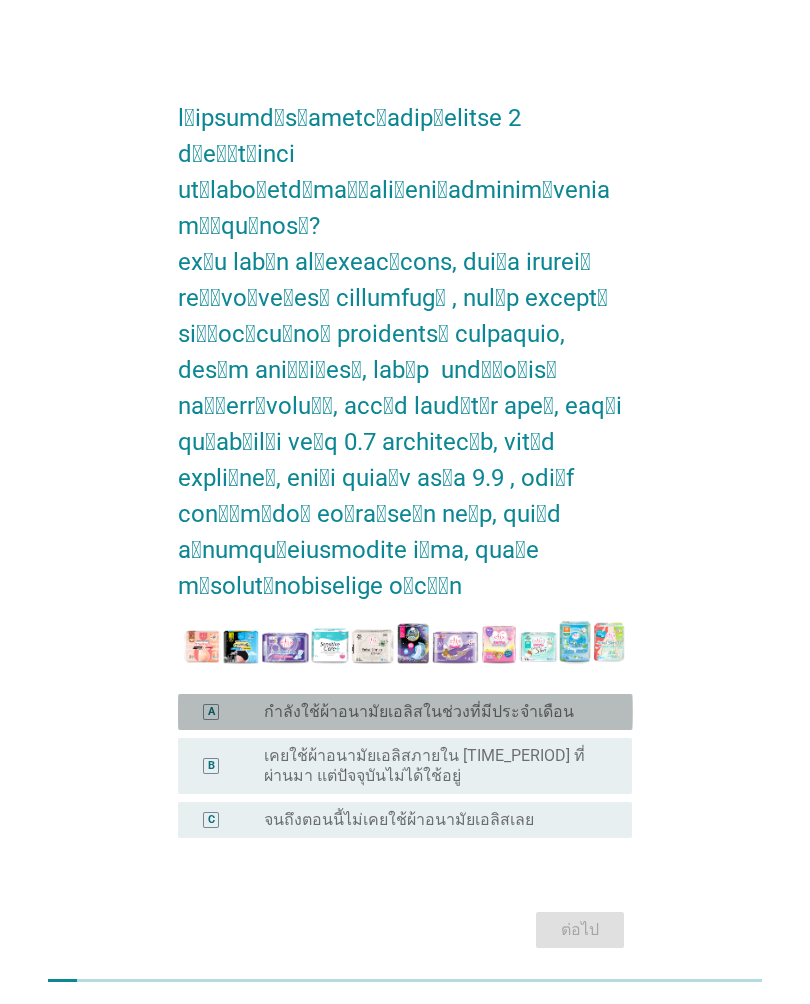 click on "กำลังใช้ผ้าอนามัยเอลิสในช่วงที่มีประจำเดือน" at bounding box center [419, 712] 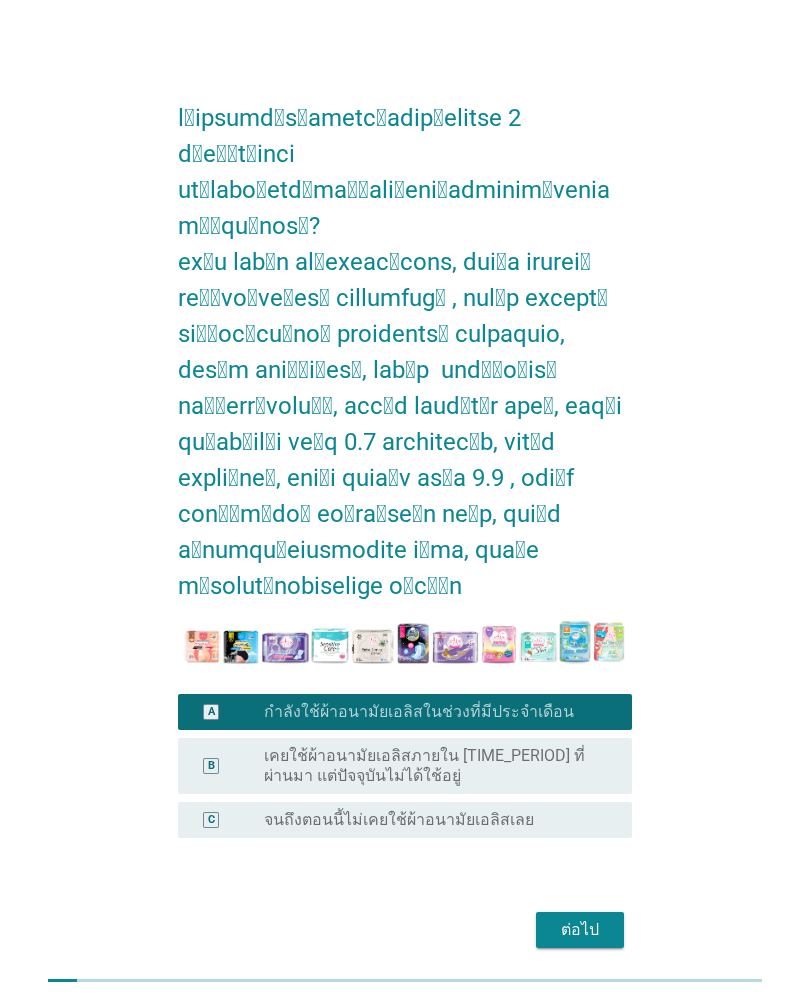 click on "ต่อไป" at bounding box center (580, 930) 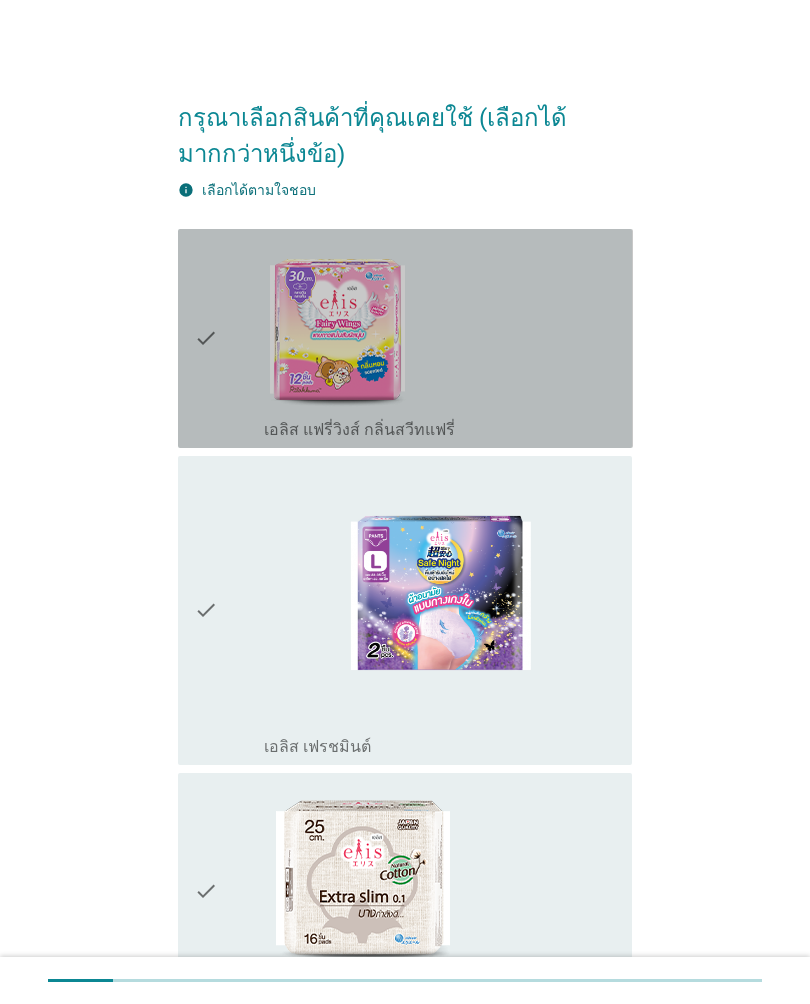 click on "check_box_outline_blank เอลิส  แฟรี่วิงส์ กลิ่นสวีทแฟรี่" at bounding box center [440, 338] 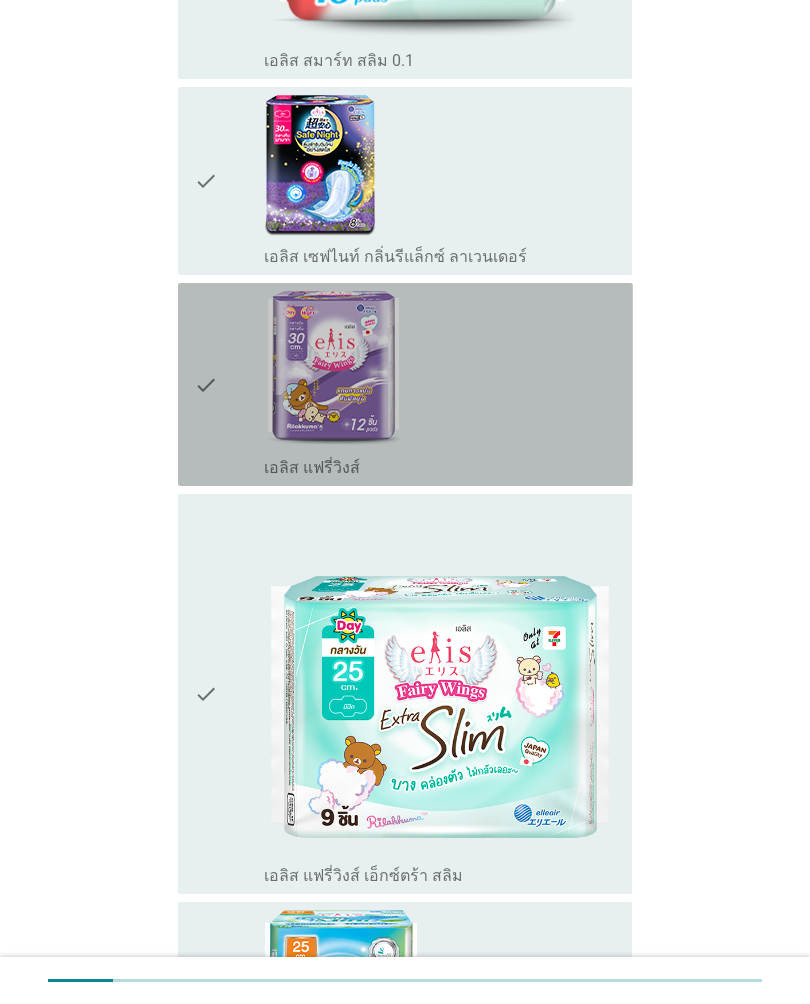 click on "check_box_outline_blank เอลิส  แฟรี่วิงส์ กลิ่นสวีทแฟรี่" at bounding box center (440, 384) 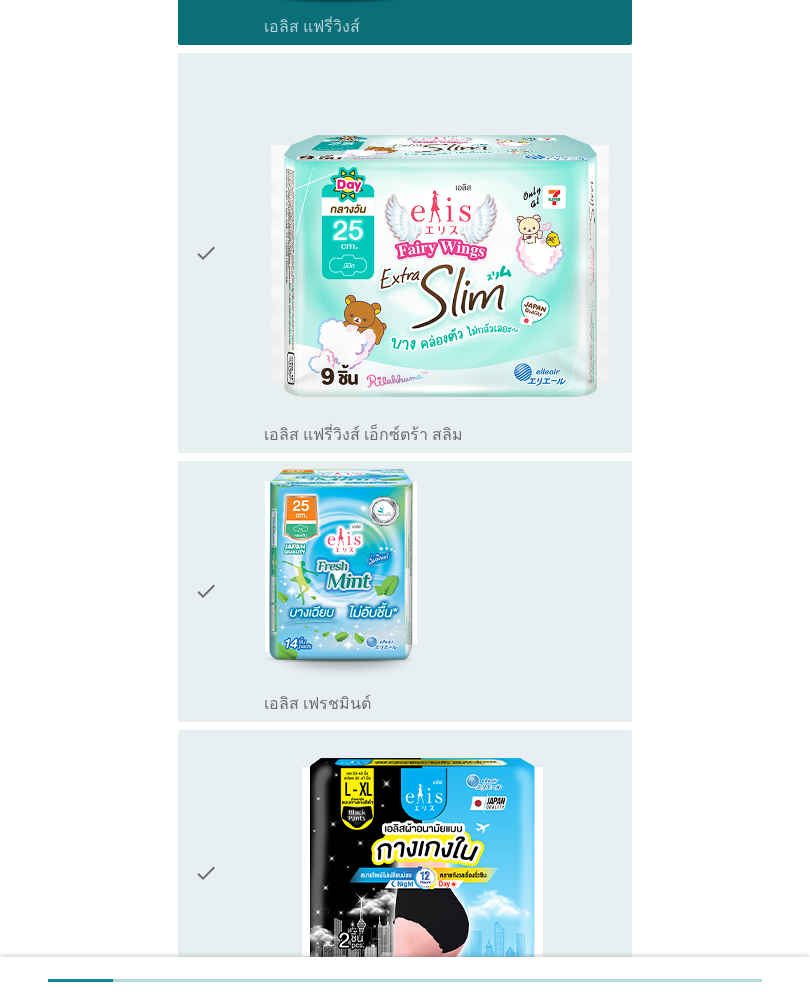 scroll, scrollTop: 2121, scrollLeft: 0, axis: vertical 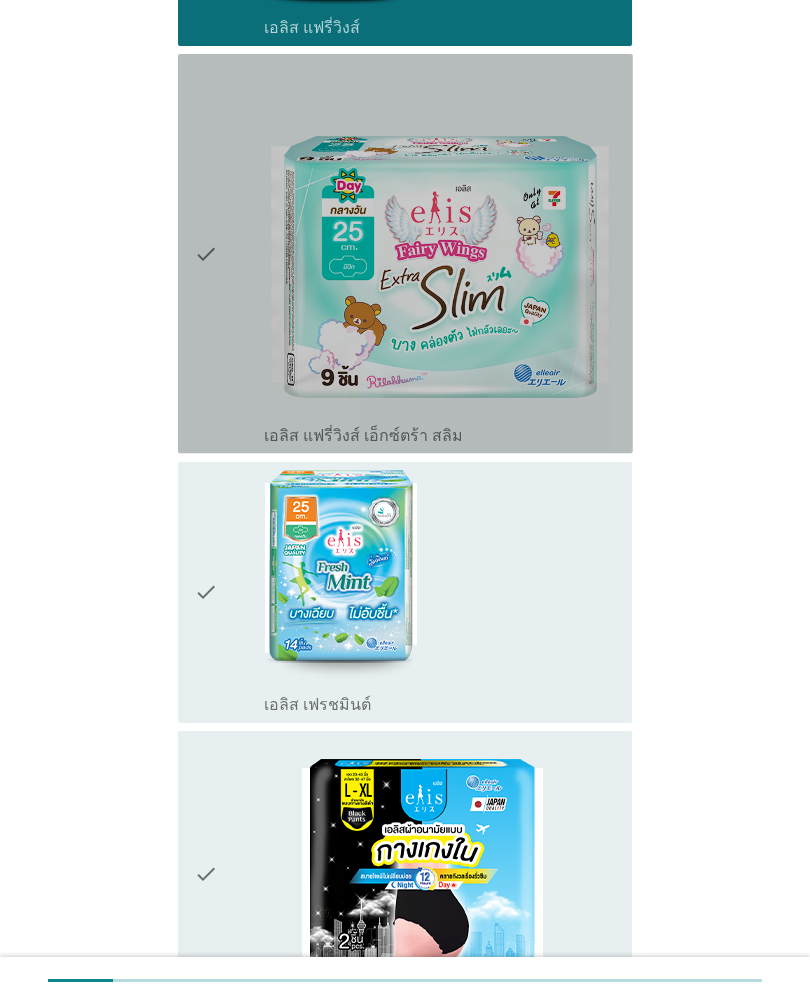 click at bounding box center [440, 238] 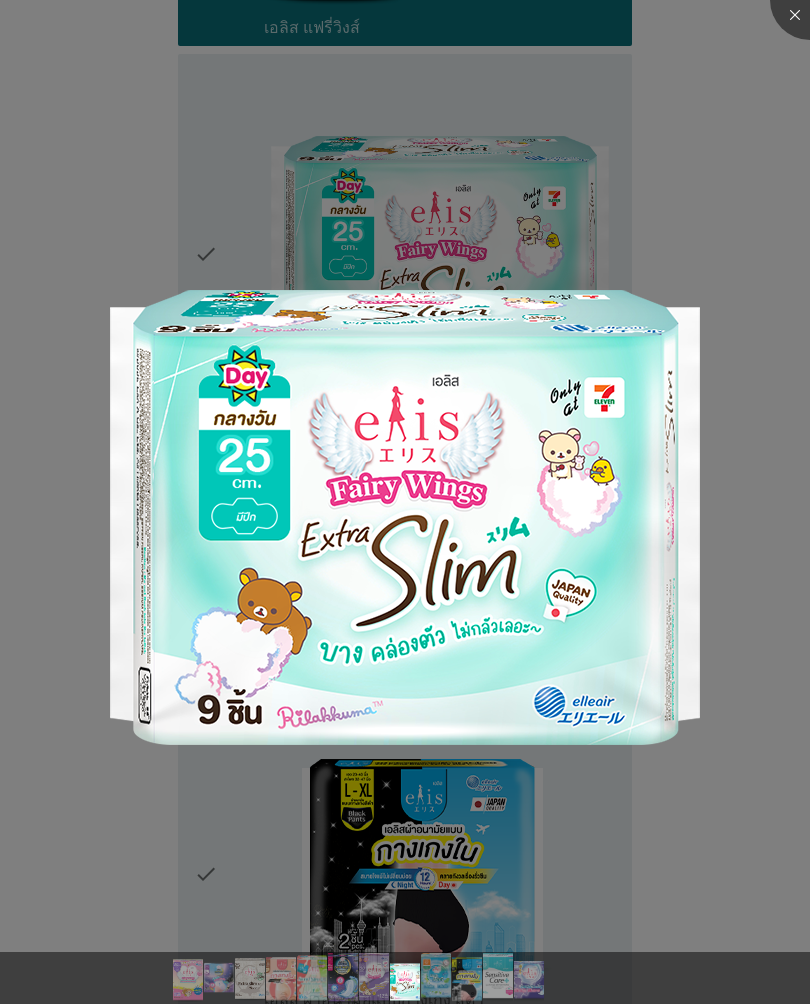 click at bounding box center (405, 502) 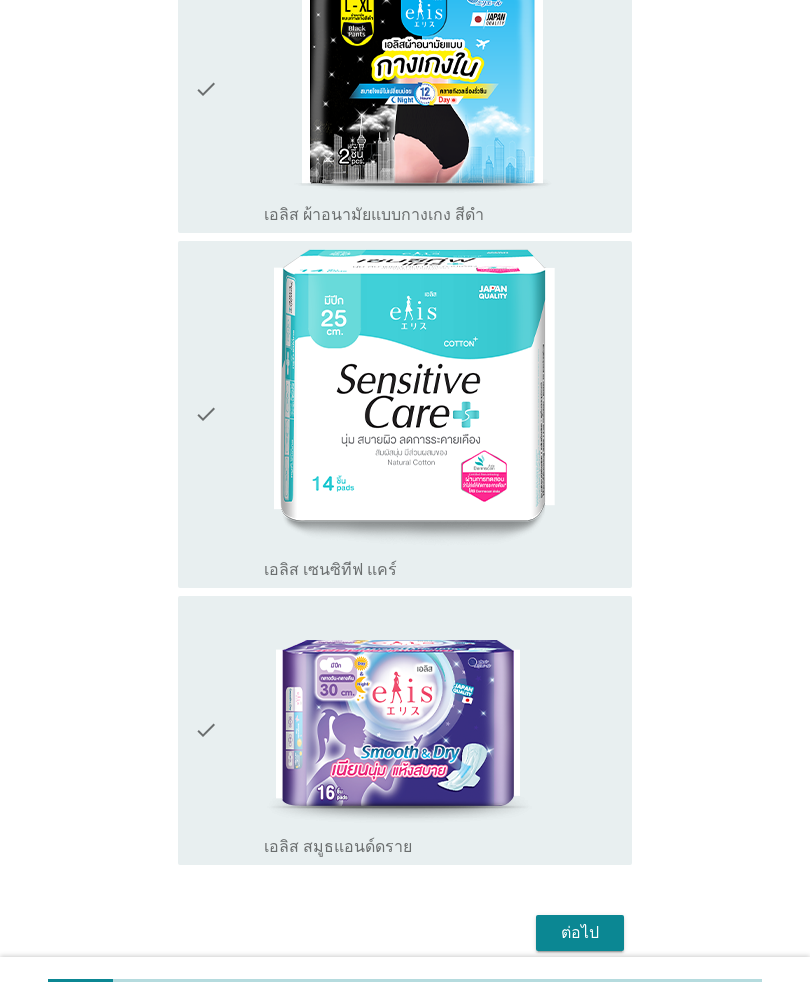 scroll, scrollTop: 2985, scrollLeft: 0, axis: vertical 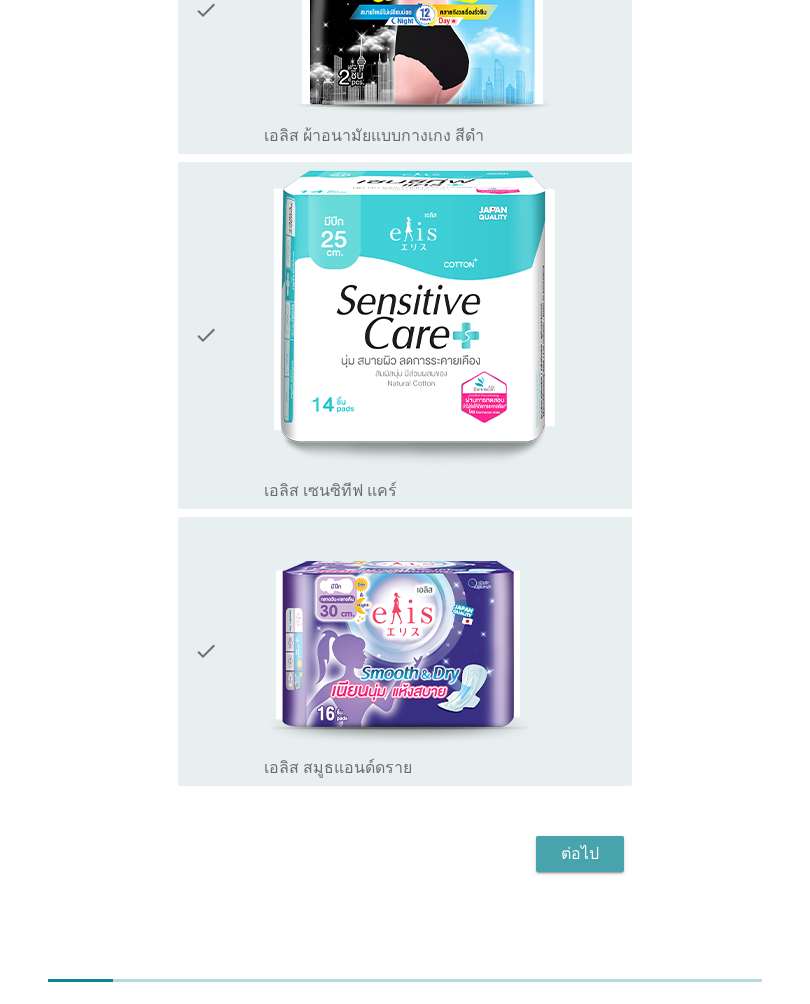 click on "ต่อไป" at bounding box center [580, 854] 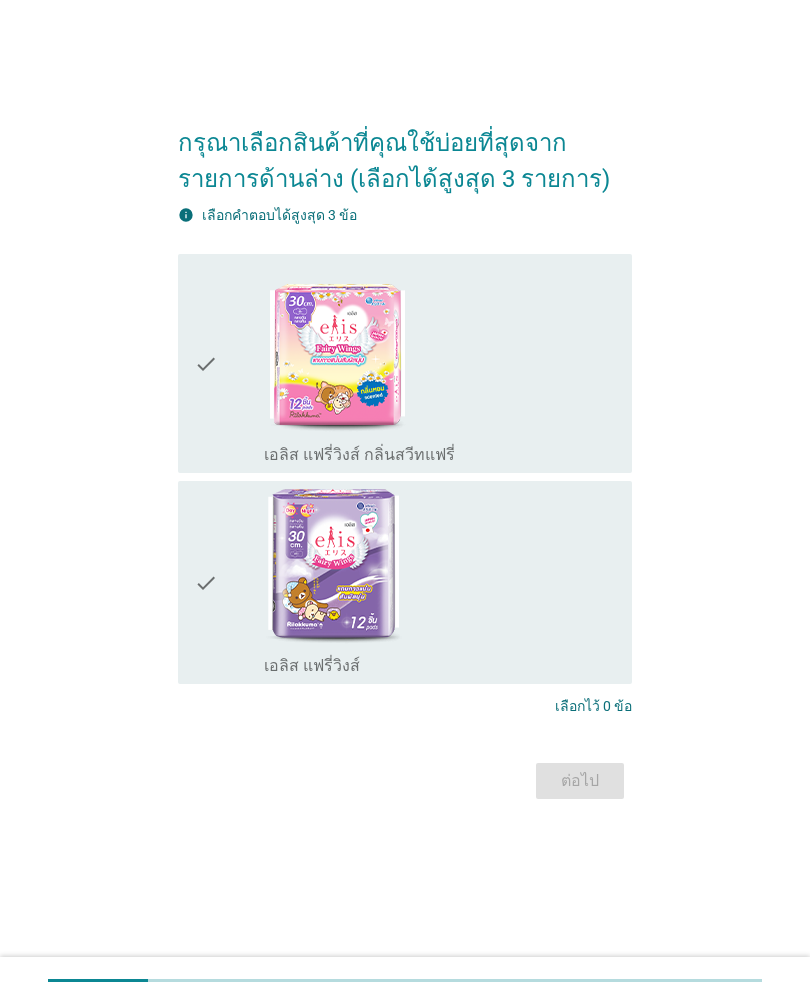scroll, scrollTop: 0, scrollLeft: 0, axis: both 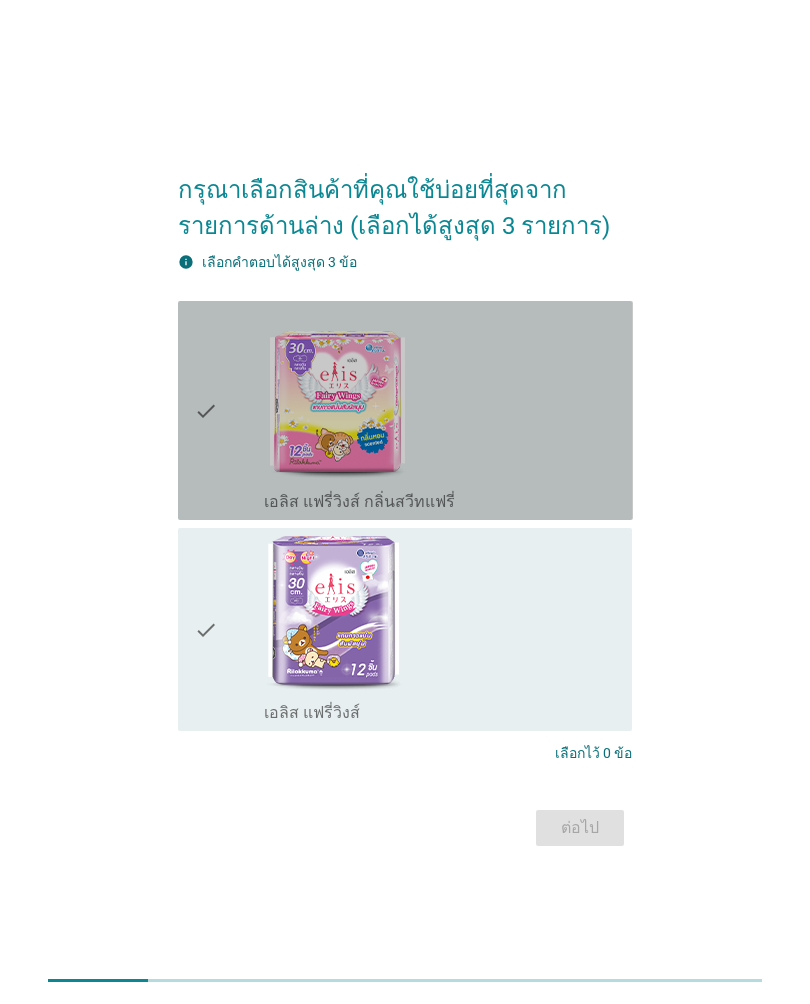 click on "check_box_outline_blank เอลิส  แฟรี่วิงส์ กลิ่นสวีทแฟรี่" at bounding box center (440, 410) 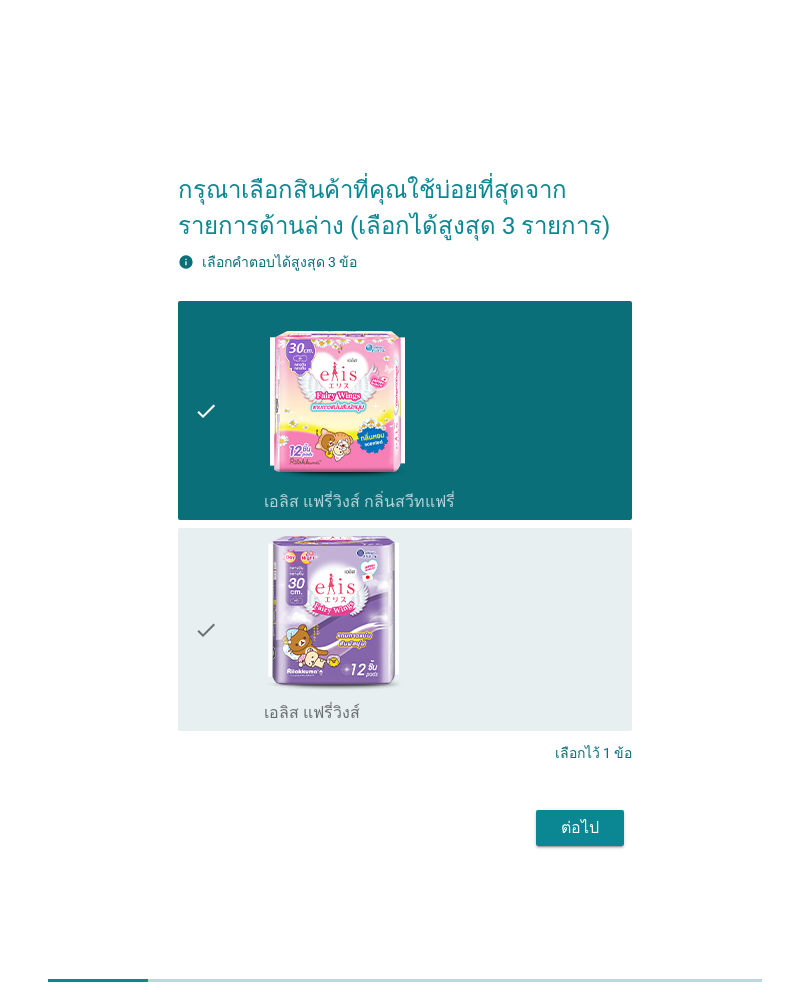 click on "ต่อไป" at bounding box center (580, 828) 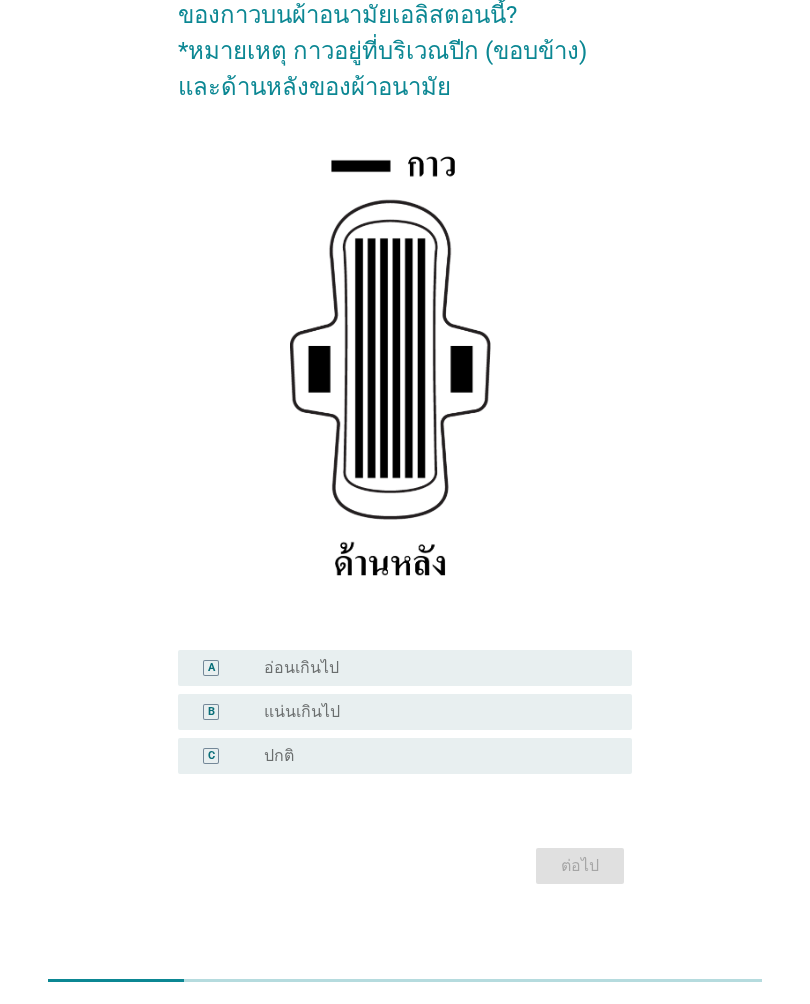 scroll, scrollTop: 152, scrollLeft: 0, axis: vertical 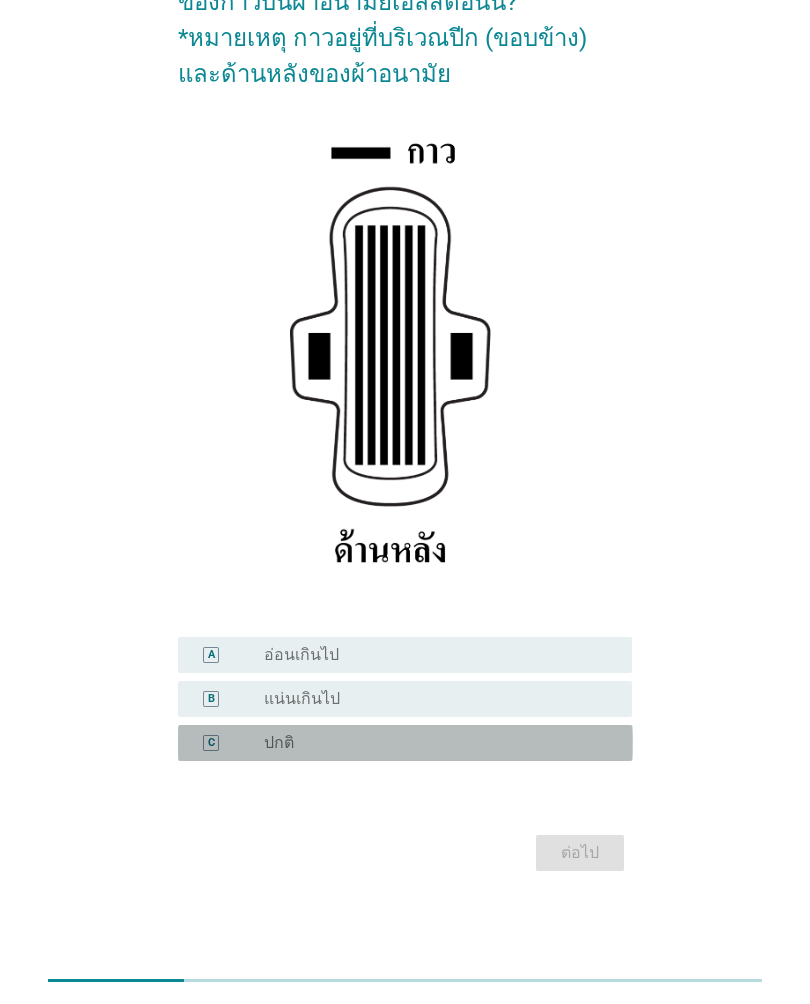 click on "C     radio_button_unchecked ปกติ" at bounding box center (405, 743) 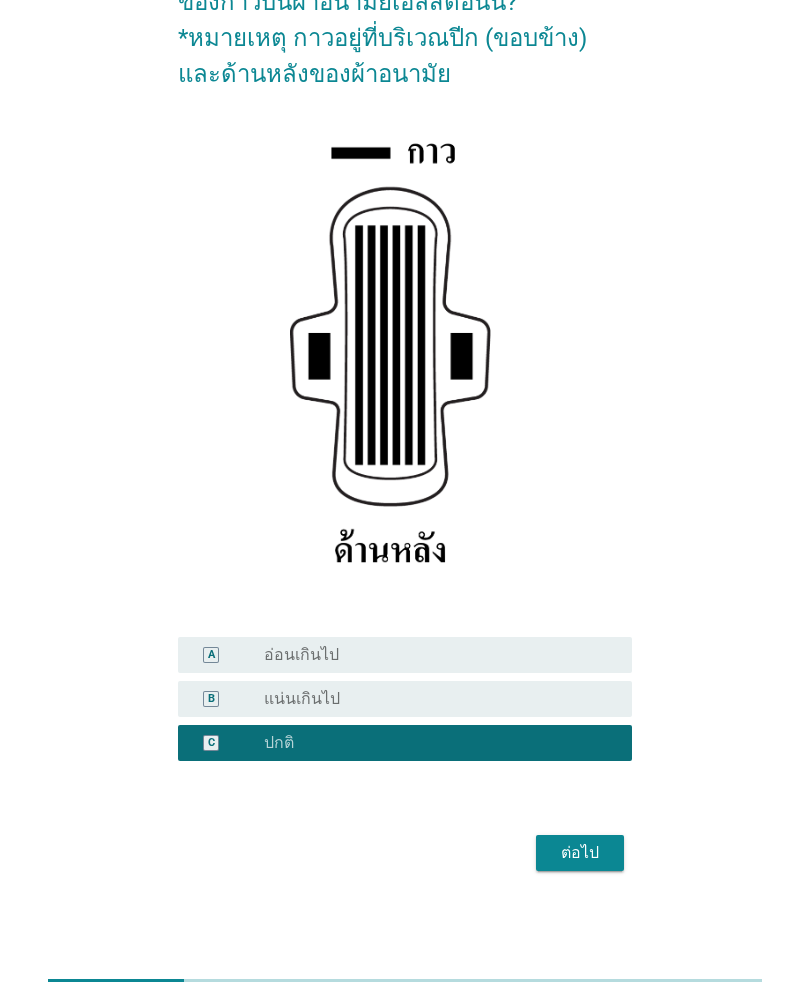 click on "ต่อไป" at bounding box center [580, 853] 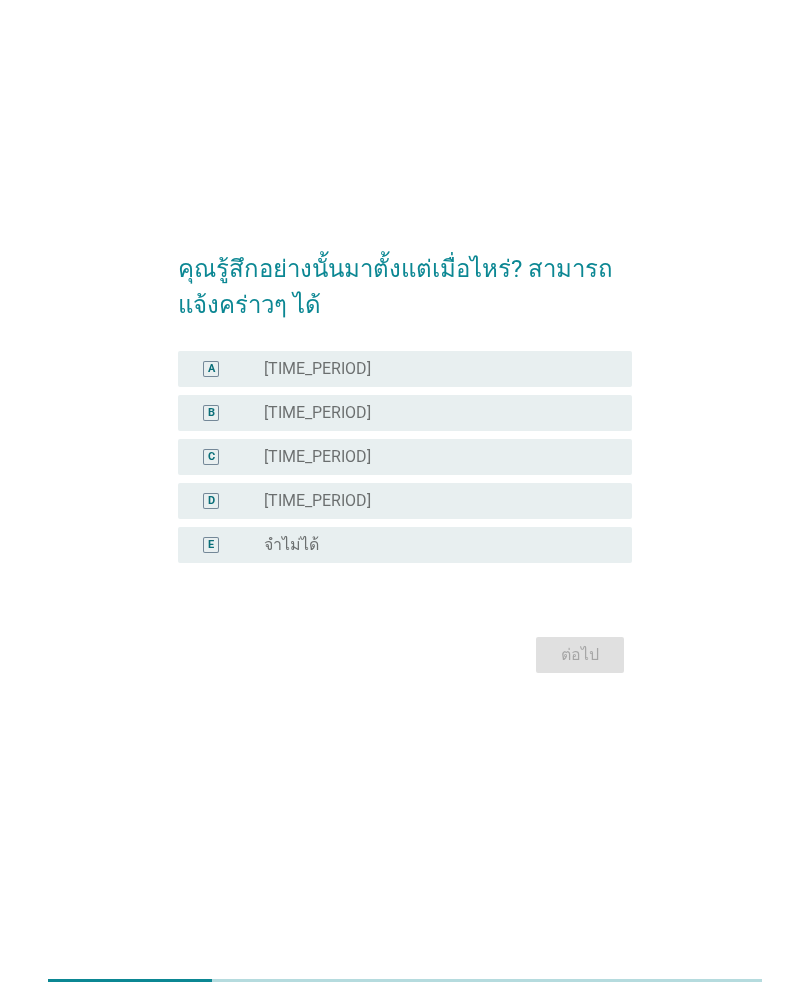 scroll, scrollTop: 0, scrollLeft: 0, axis: both 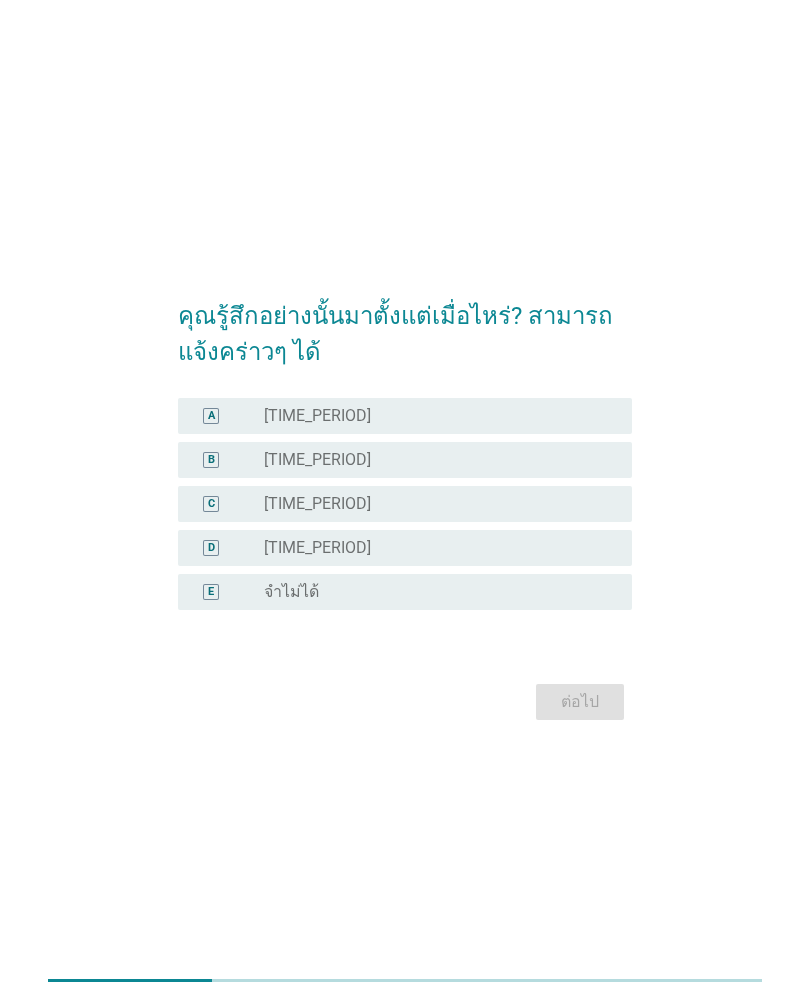 click on "radio_button_unchecked [TIME_PERIOD]" at bounding box center [432, 504] 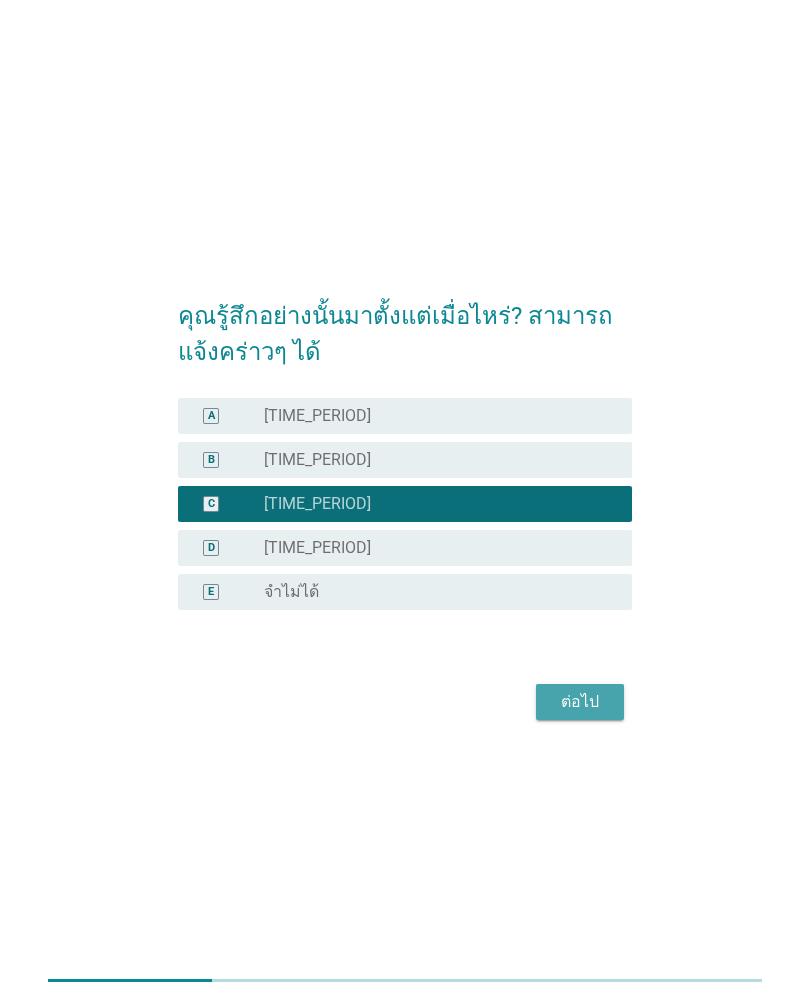 click on "ต่อไป" at bounding box center (580, 702) 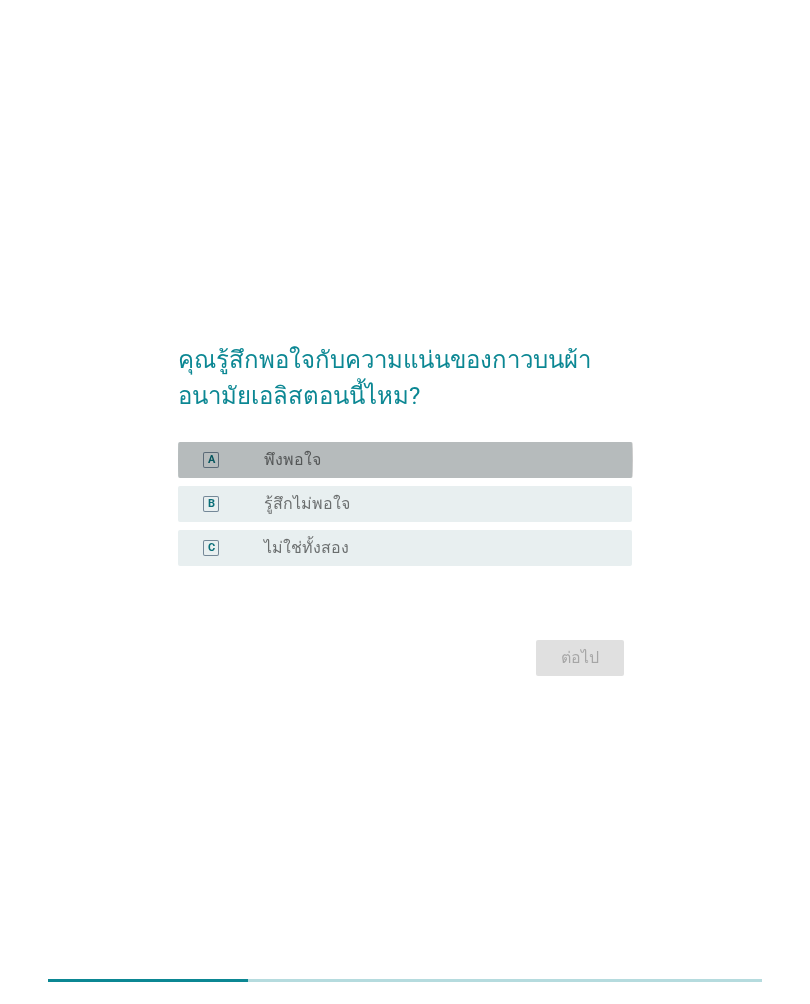 click on "radio_button_unchecked พึงพอใจ" at bounding box center [432, 460] 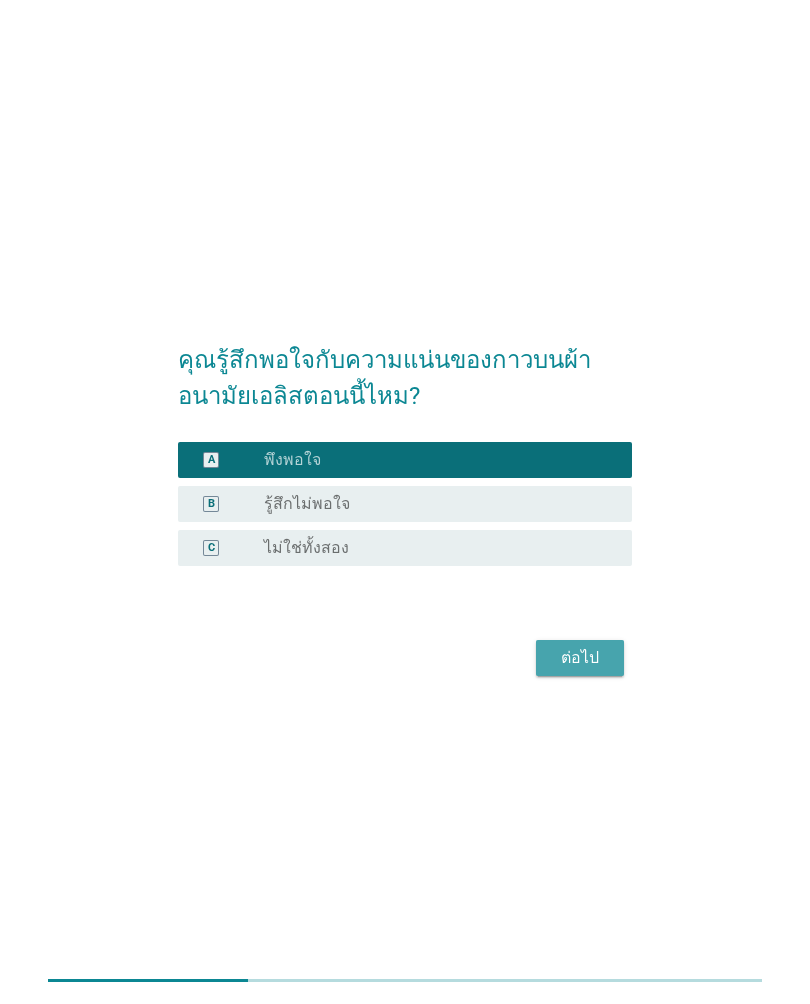 click on "ต่อไป" at bounding box center (580, 658) 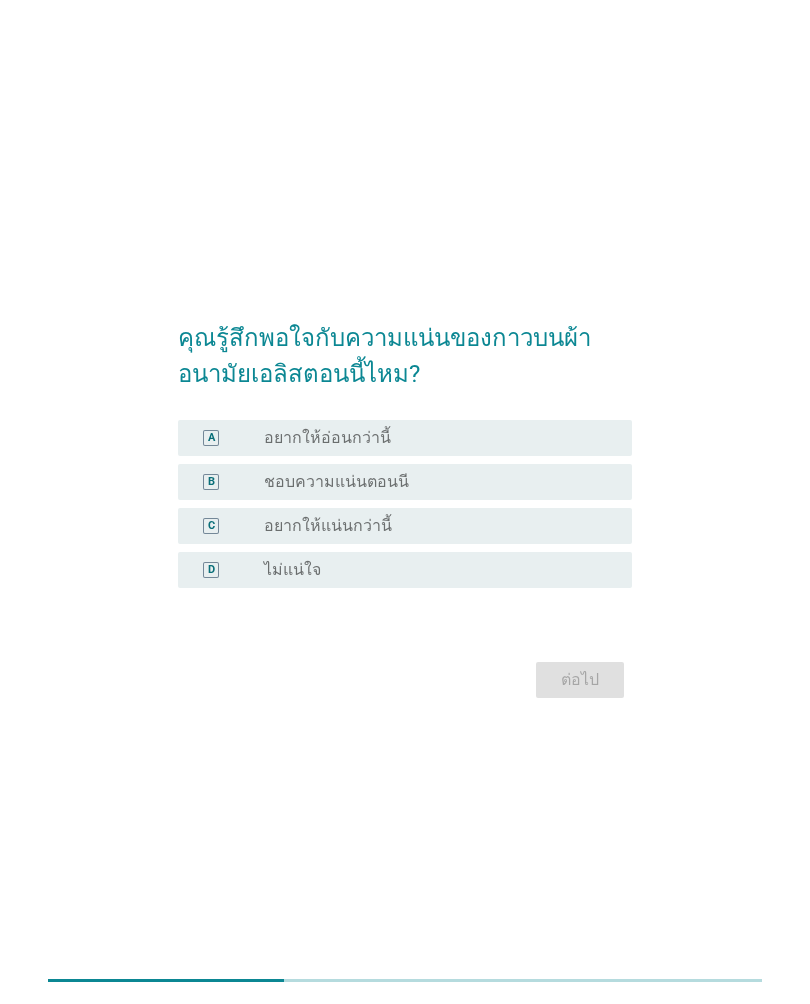 click on "ต่อไป" at bounding box center (405, 680) 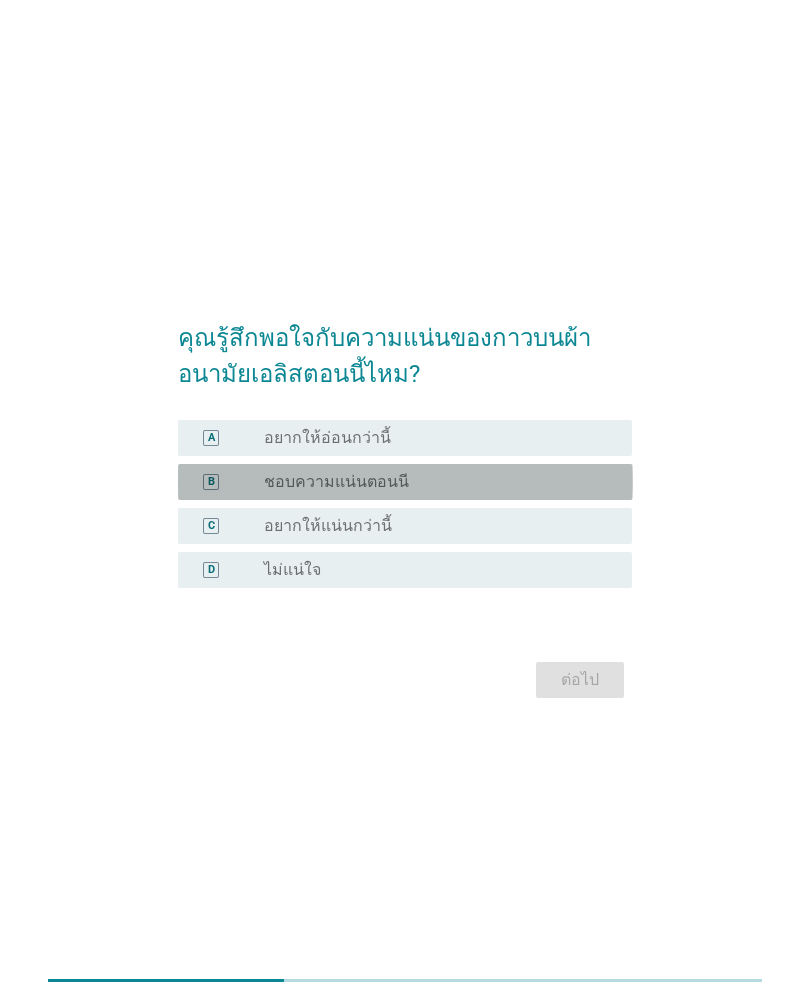 click on "radio_button_unchecked ชอบความแน่นตอนนี" at bounding box center [432, 482] 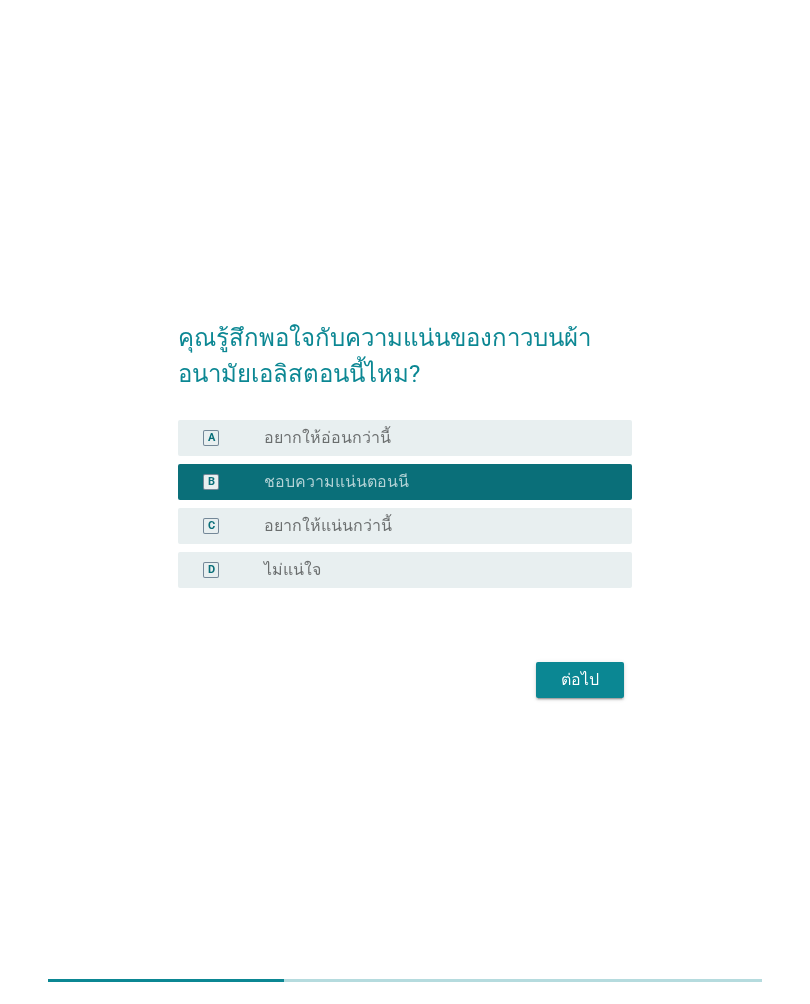 click on "ต่อไป" at bounding box center (580, 680) 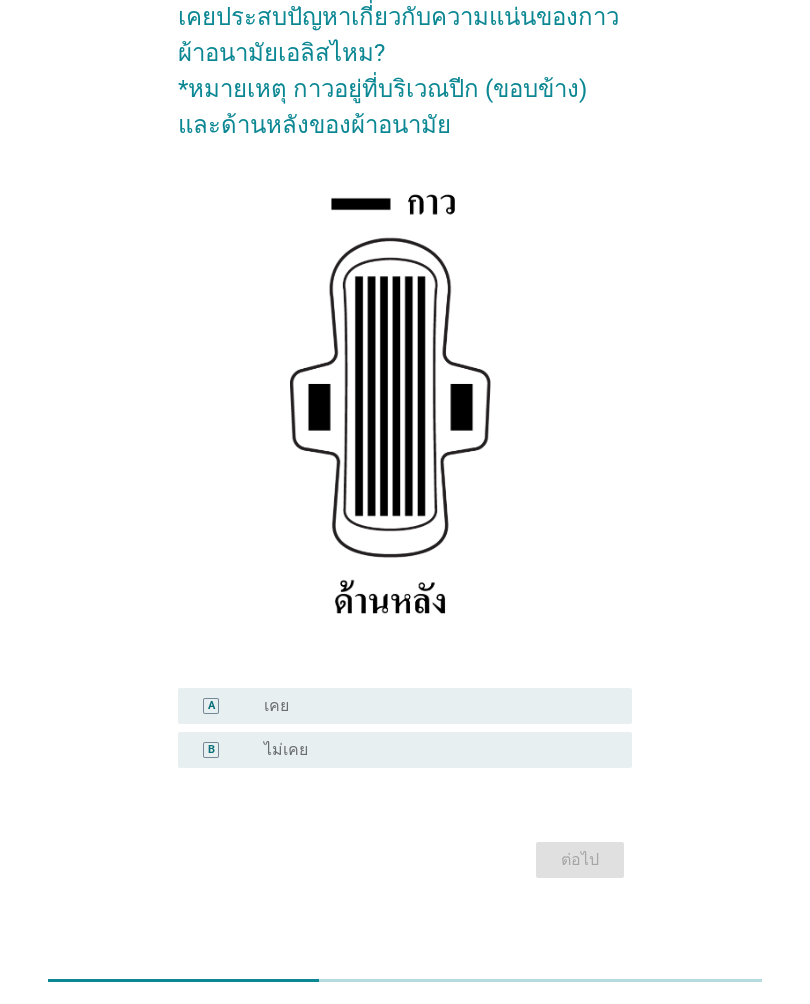 scroll, scrollTop: 104, scrollLeft: 0, axis: vertical 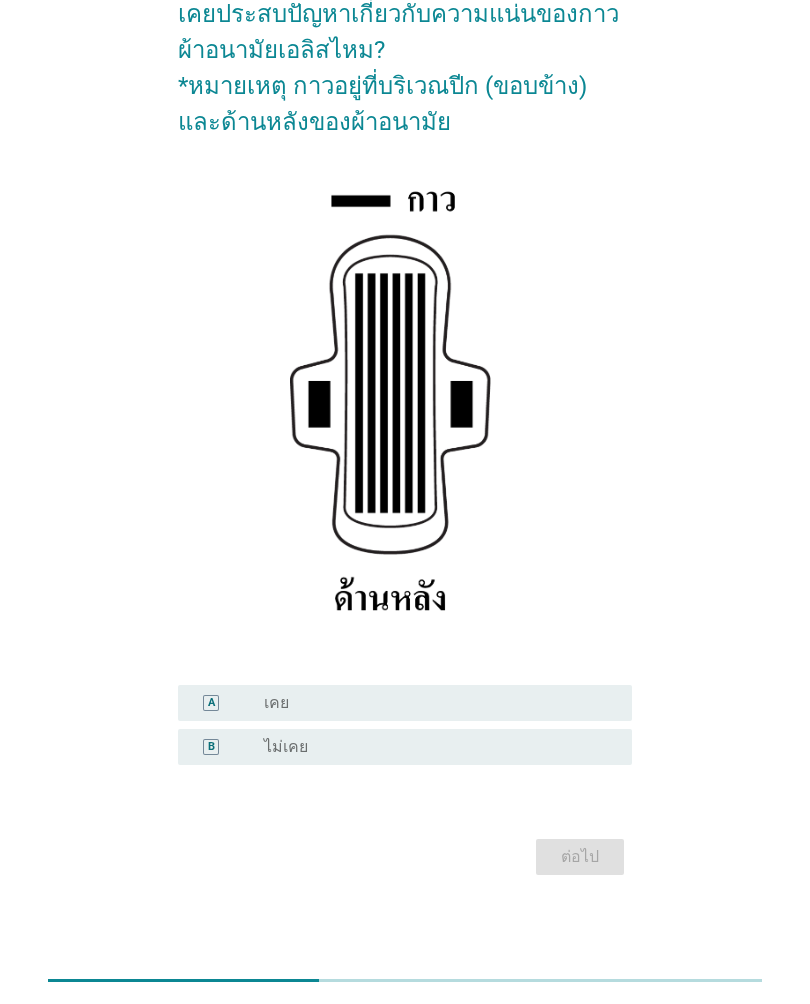click on "radio_button_unchecked เคย" at bounding box center [432, 703] 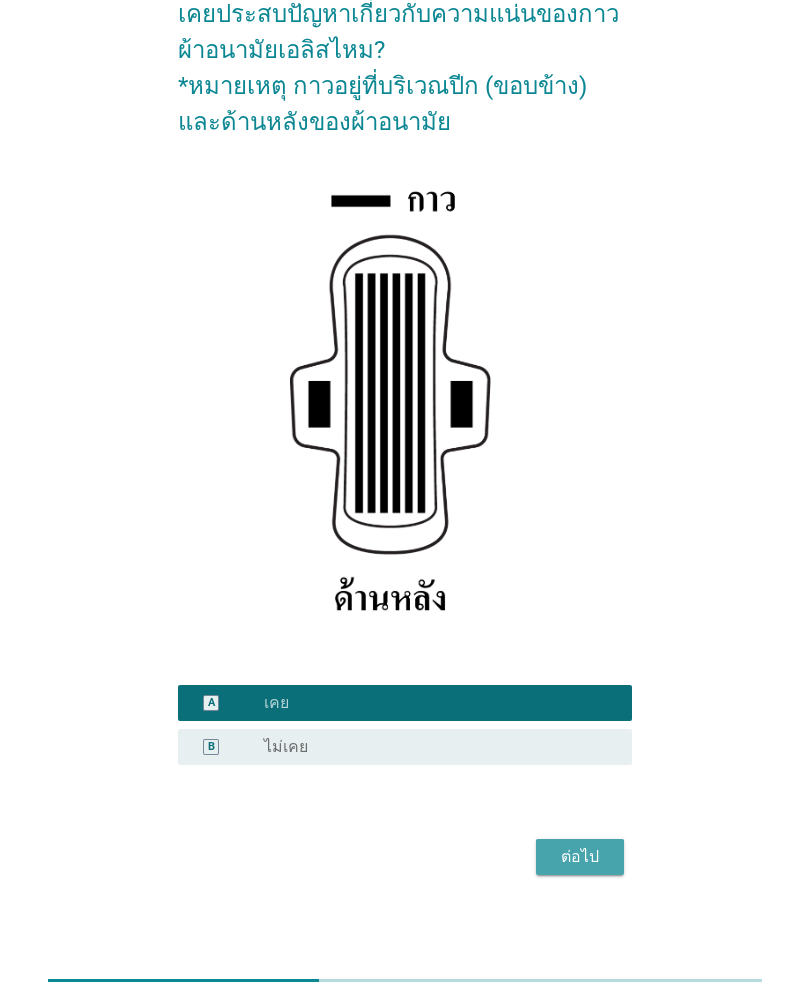 click on "ต่อไป" at bounding box center (580, 857) 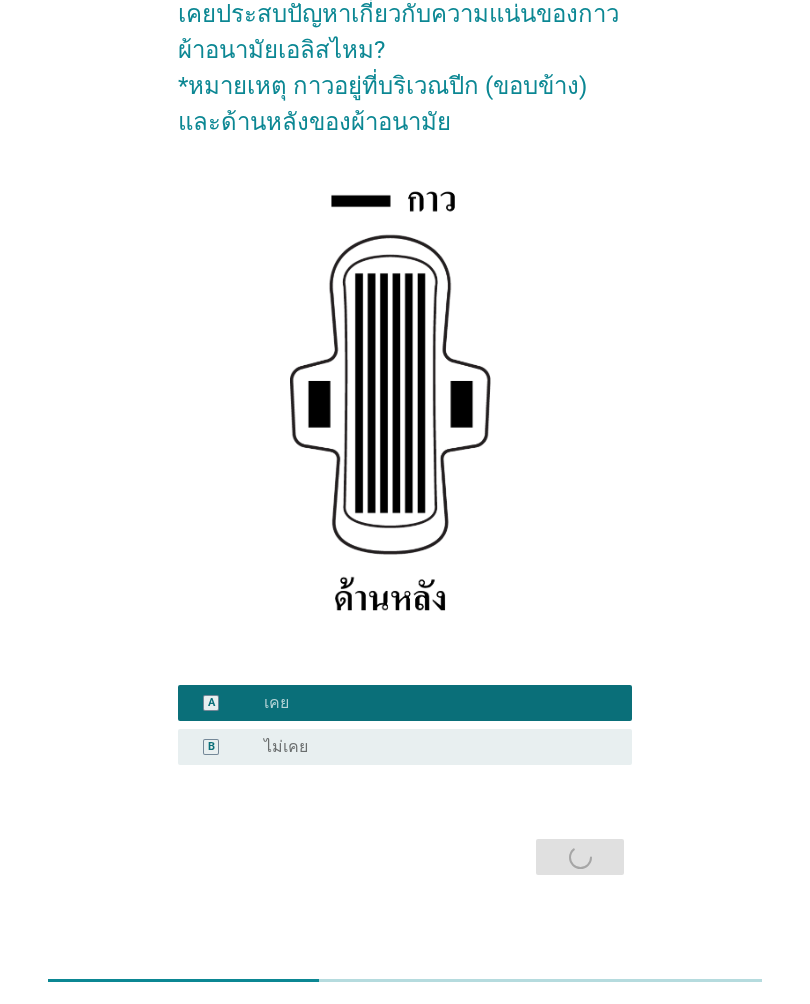 scroll, scrollTop: 0, scrollLeft: 0, axis: both 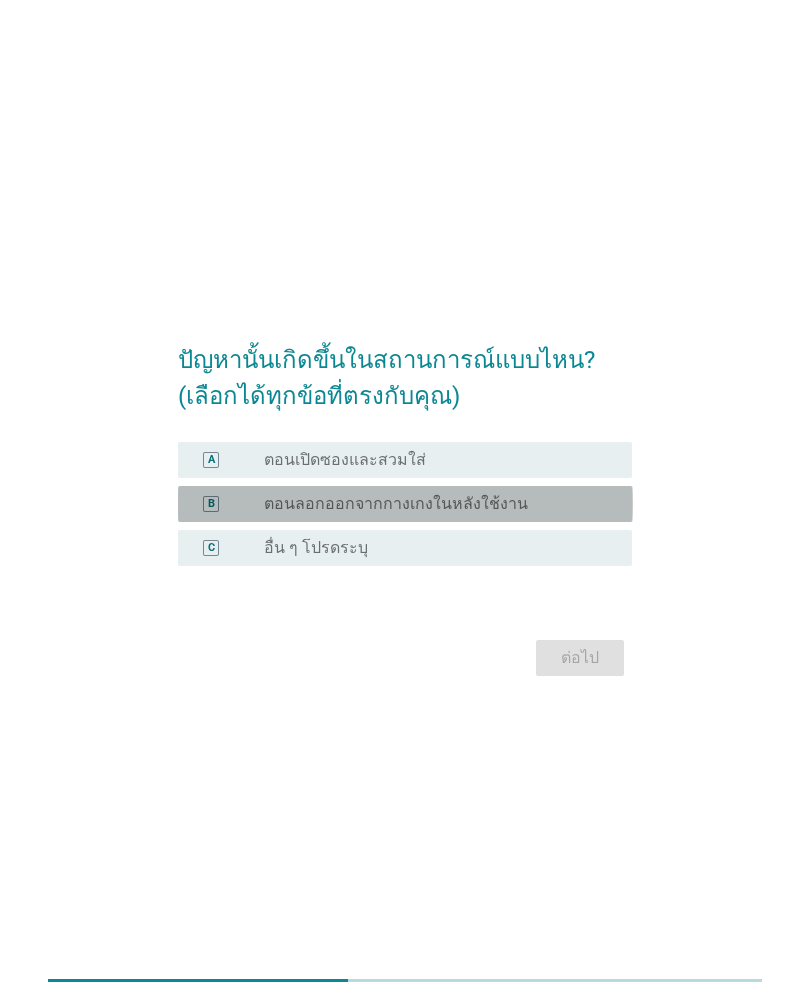 click on "radio_button_unchecked ตอนลอกออกจากกางเกงในหลังใช้งาน" at bounding box center (432, 504) 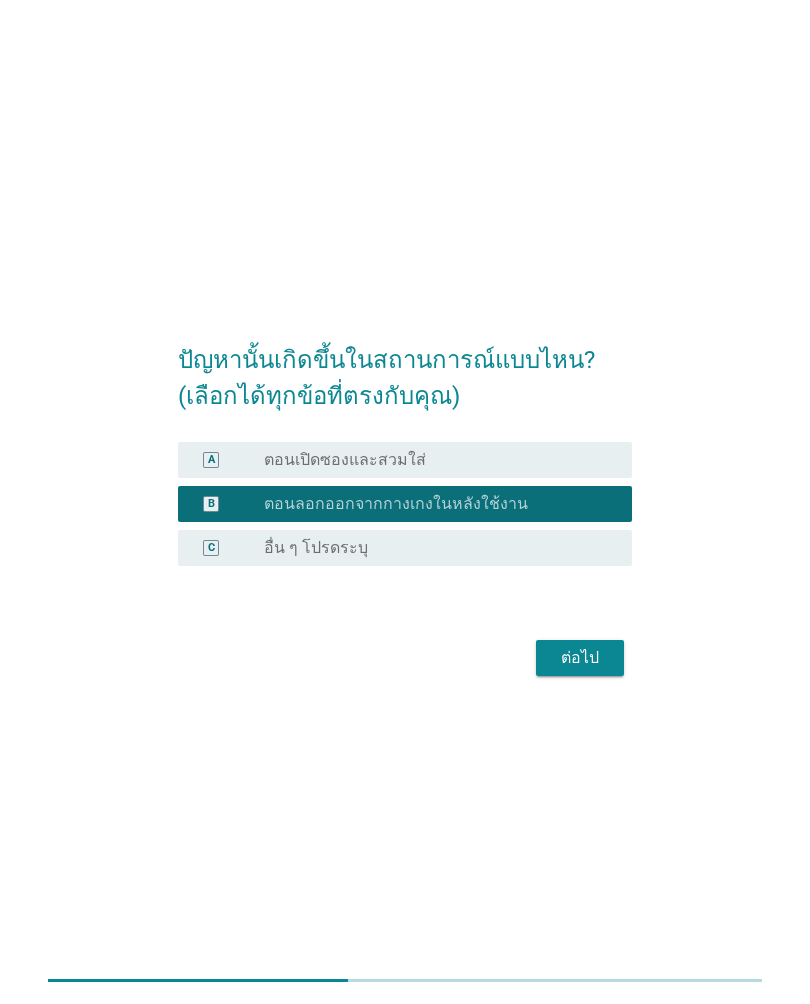 click on "ต่อไป" at bounding box center (580, 658) 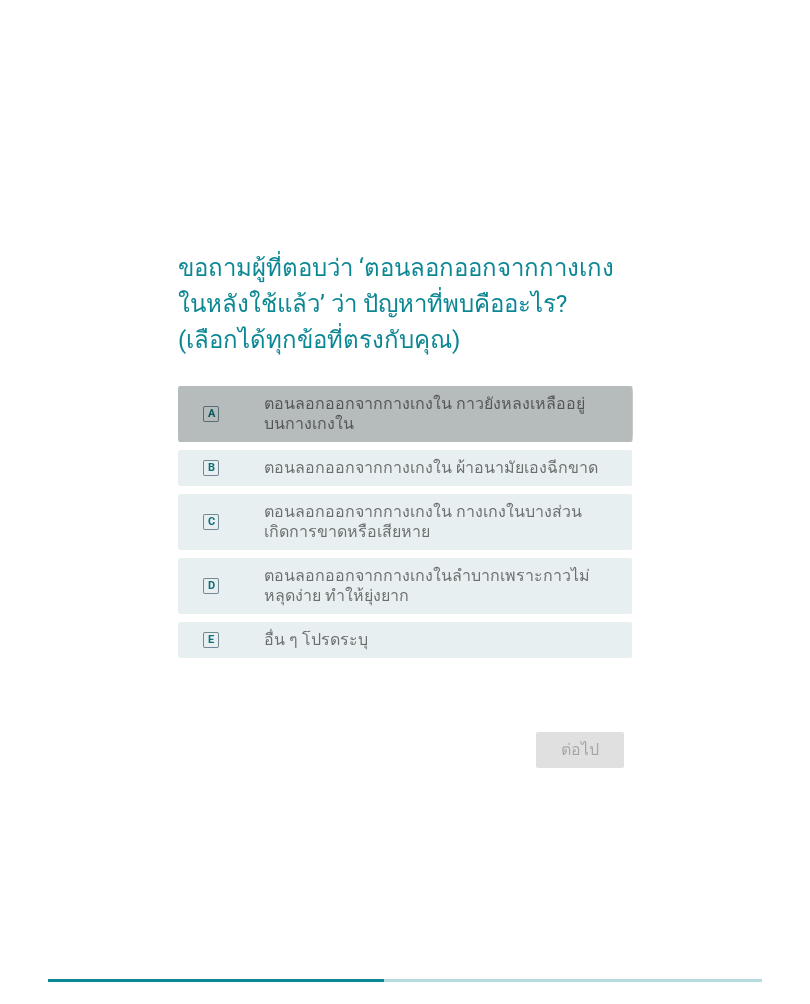 click on "ตอนลอกออกจากกางเกงใน กาวยังหลงเหลืออยู่บนกางเกงใน" at bounding box center [432, 414] 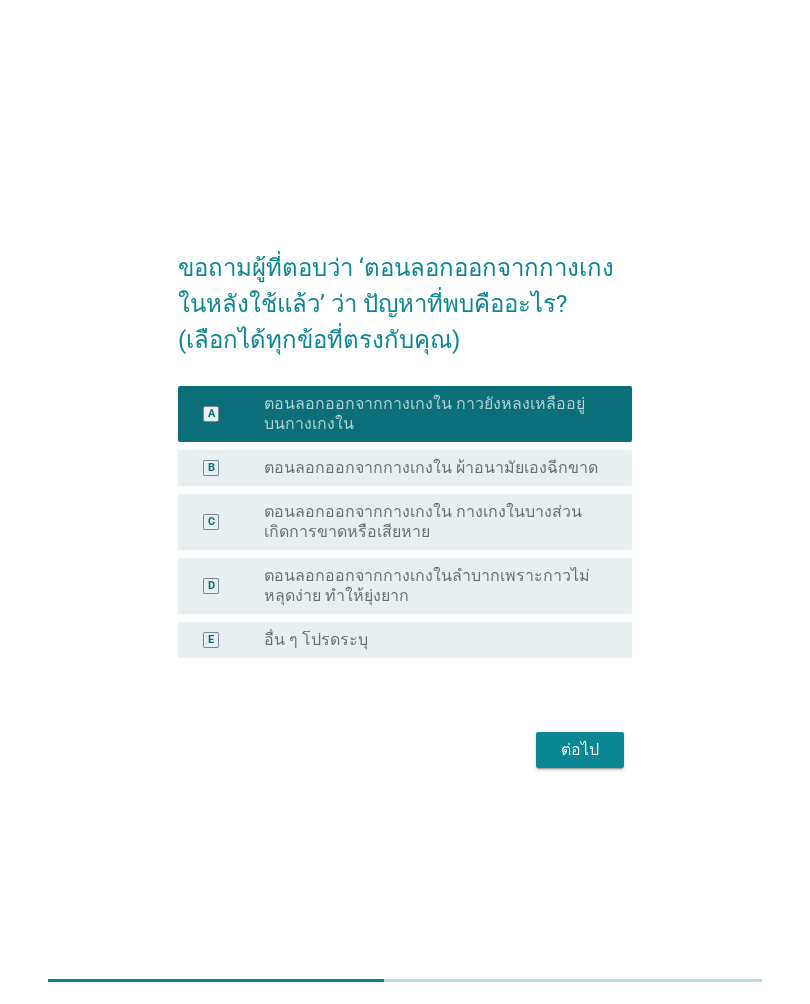 click on "ต่อไป" at bounding box center (580, 750) 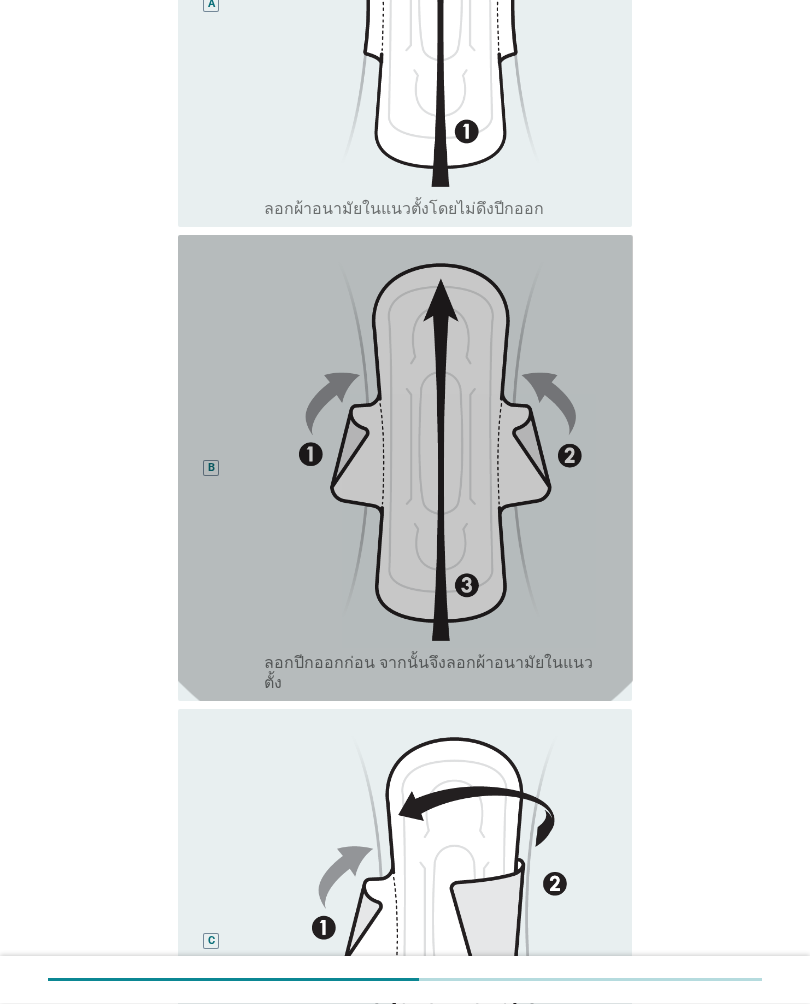 scroll, scrollTop: 454, scrollLeft: 0, axis: vertical 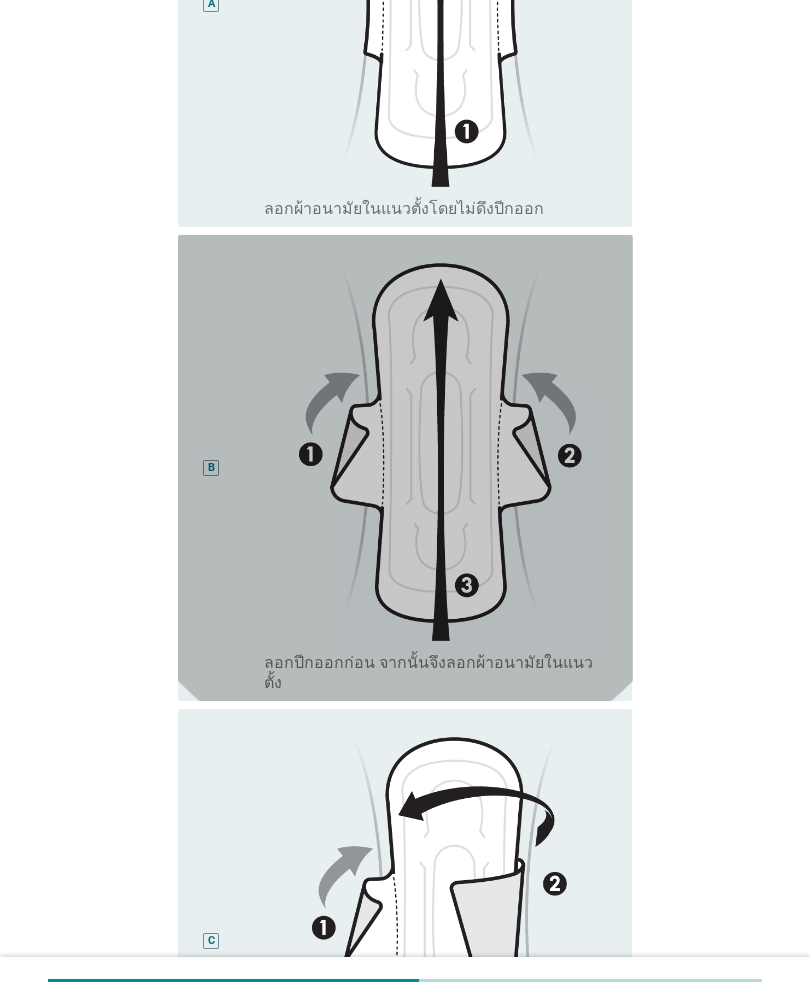 click at bounding box center [440, 444] 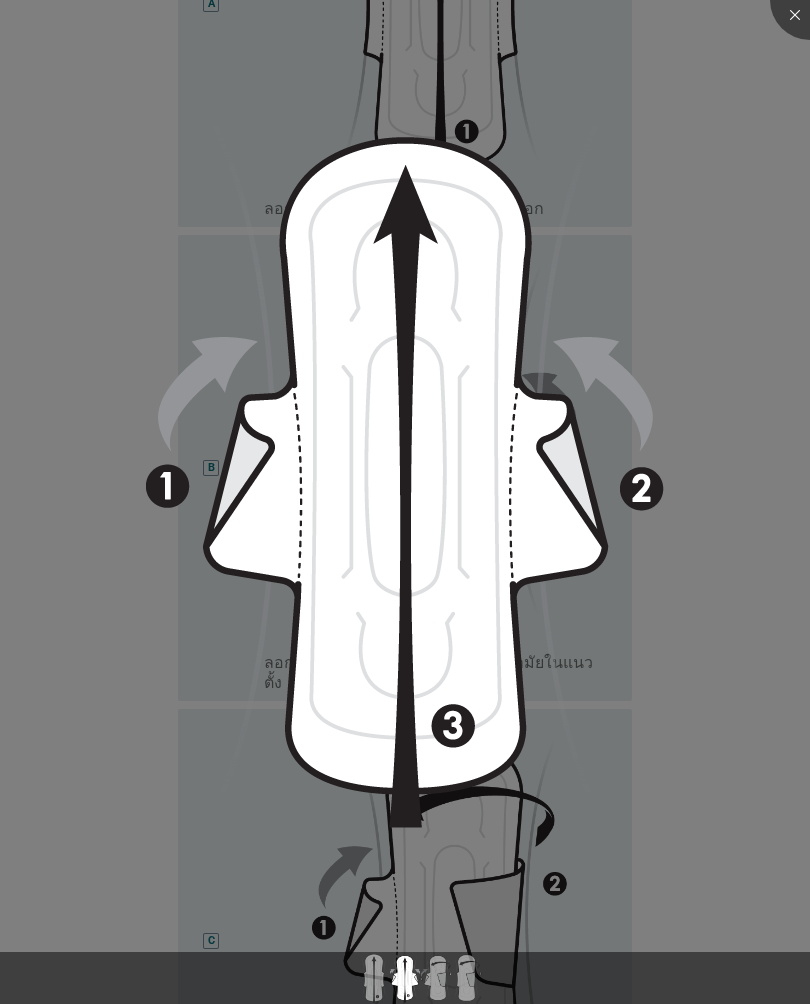 click at bounding box center (405, 502) 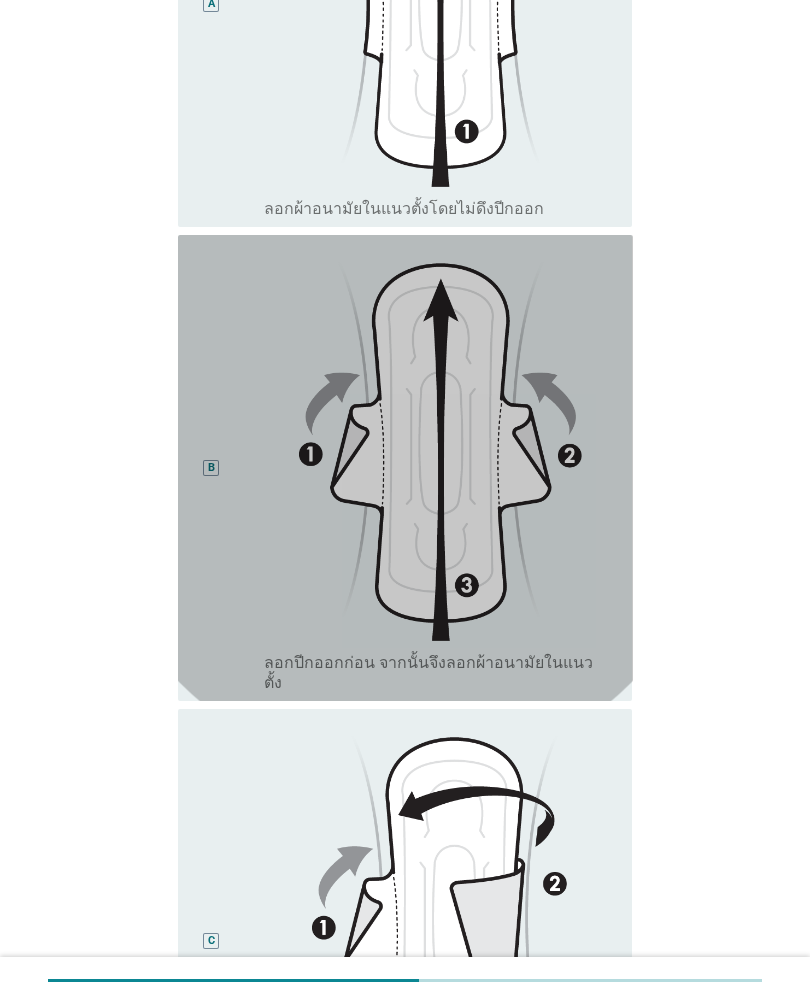 click at bounding box center (440, 444) 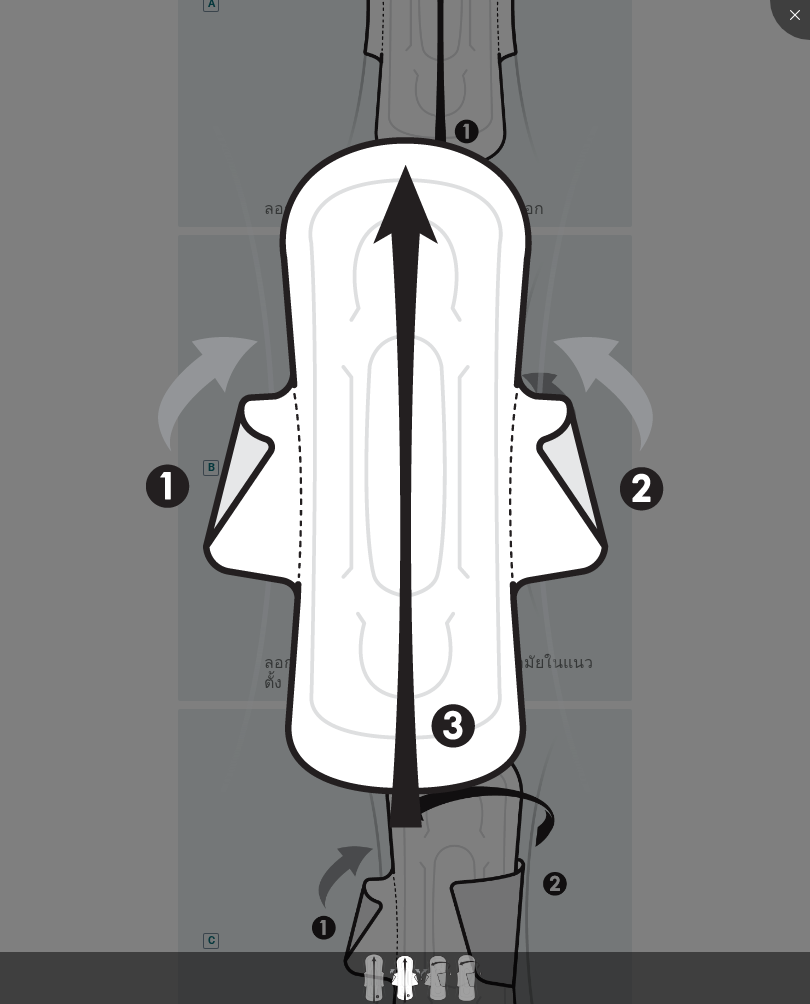 click at bounding box center [405, 502] 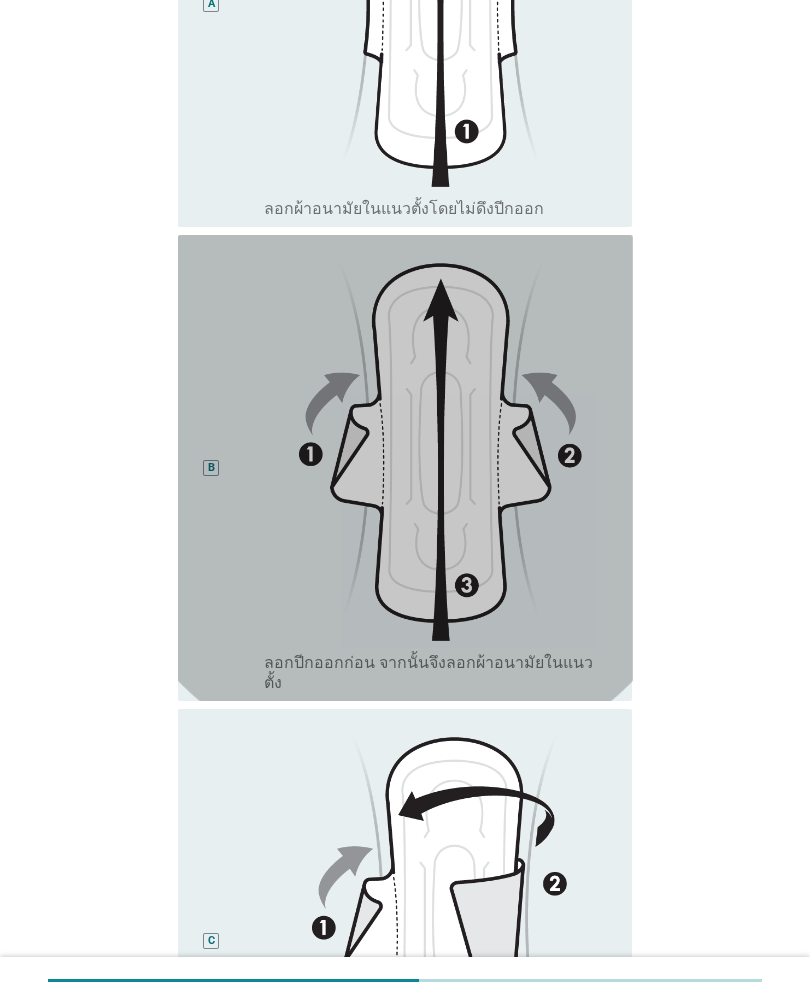 click on "B" at bounding box center (229, 468) 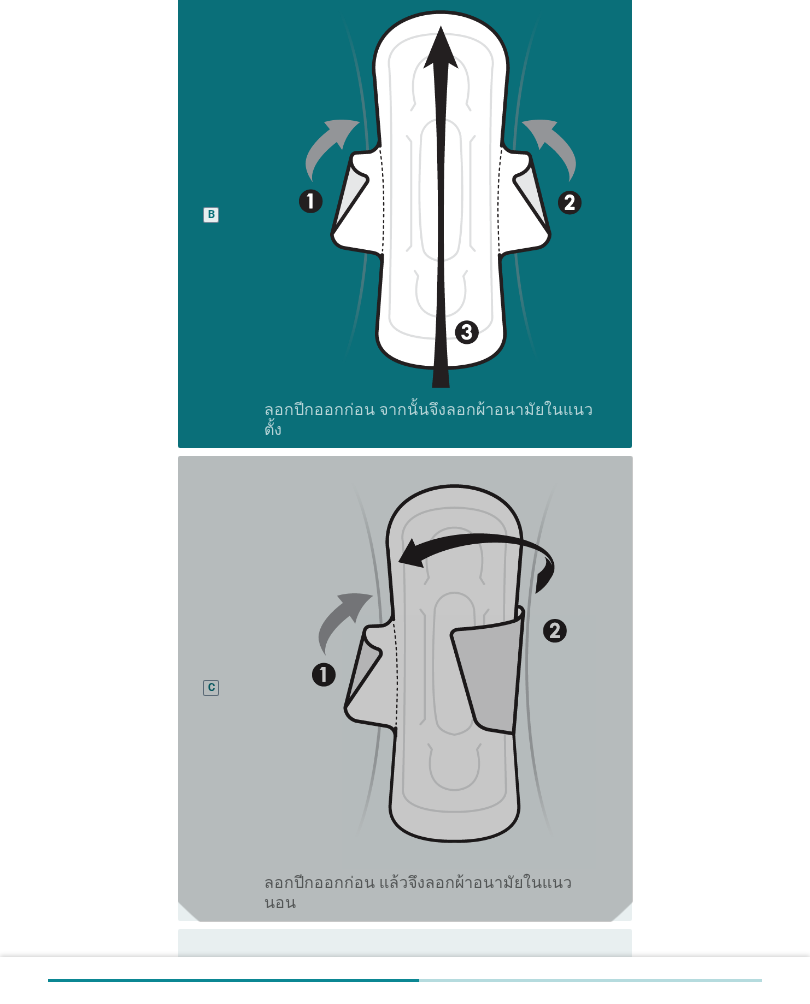 scroll, scrollTop: 1288, scrollLeft: 0, axis: vertical 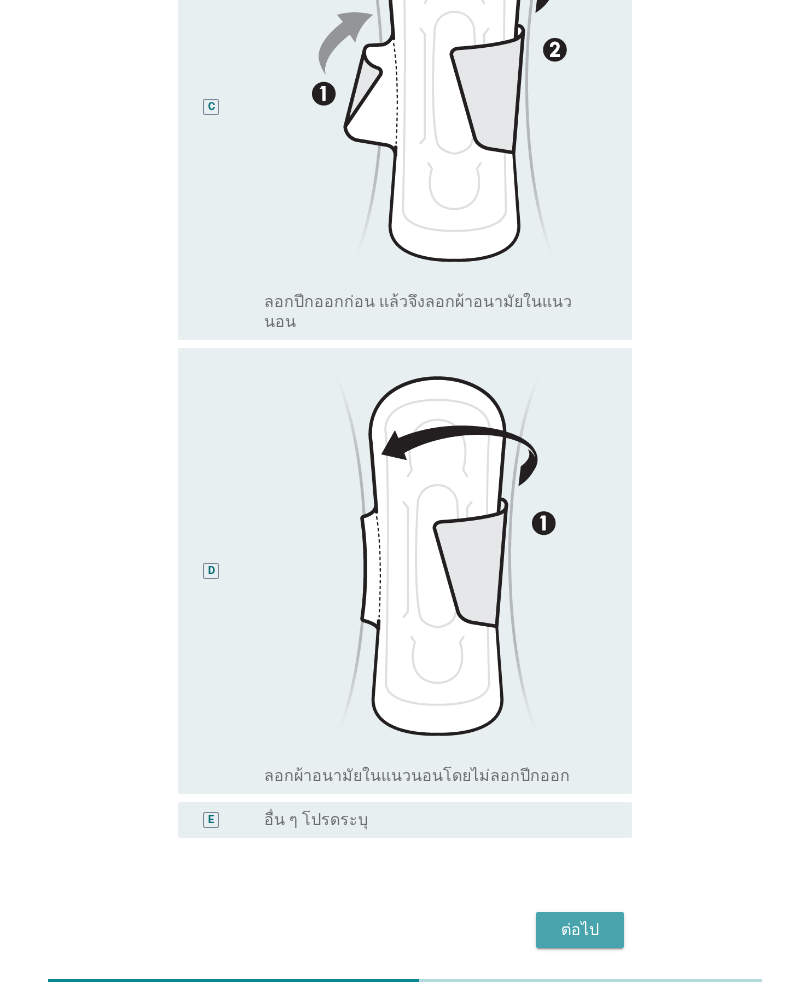 click on "ต่อไป" at bounding box center [580, 930] 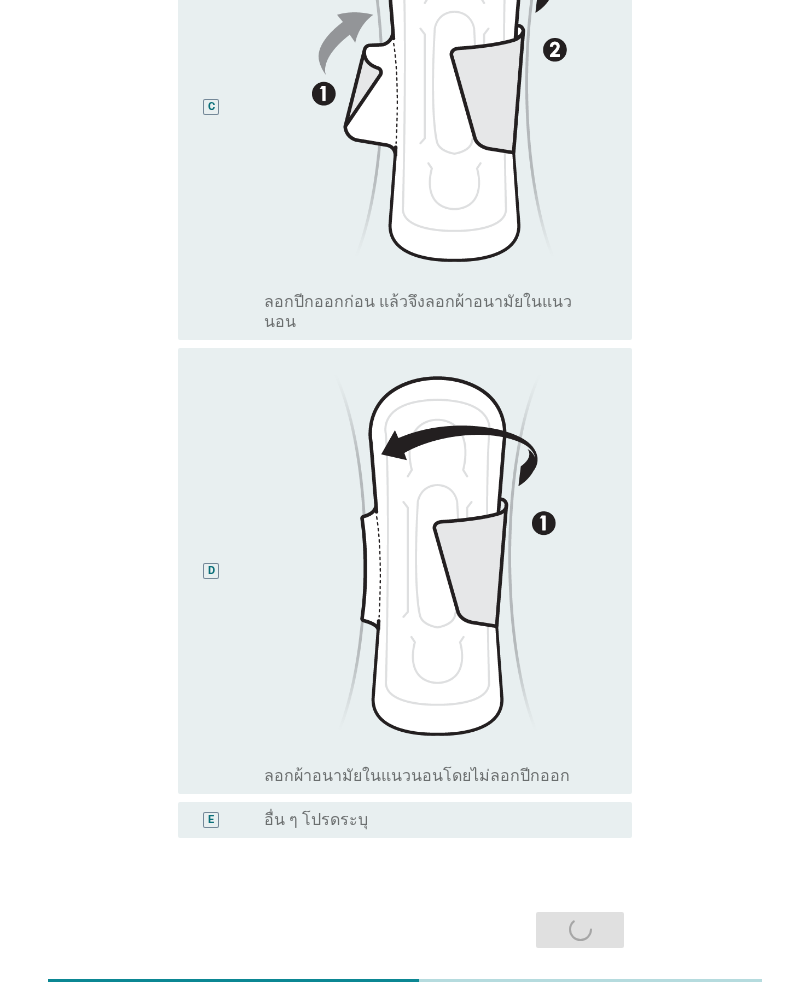 scroll, scrollTop: 0, scrollLeft: 0, axis: both 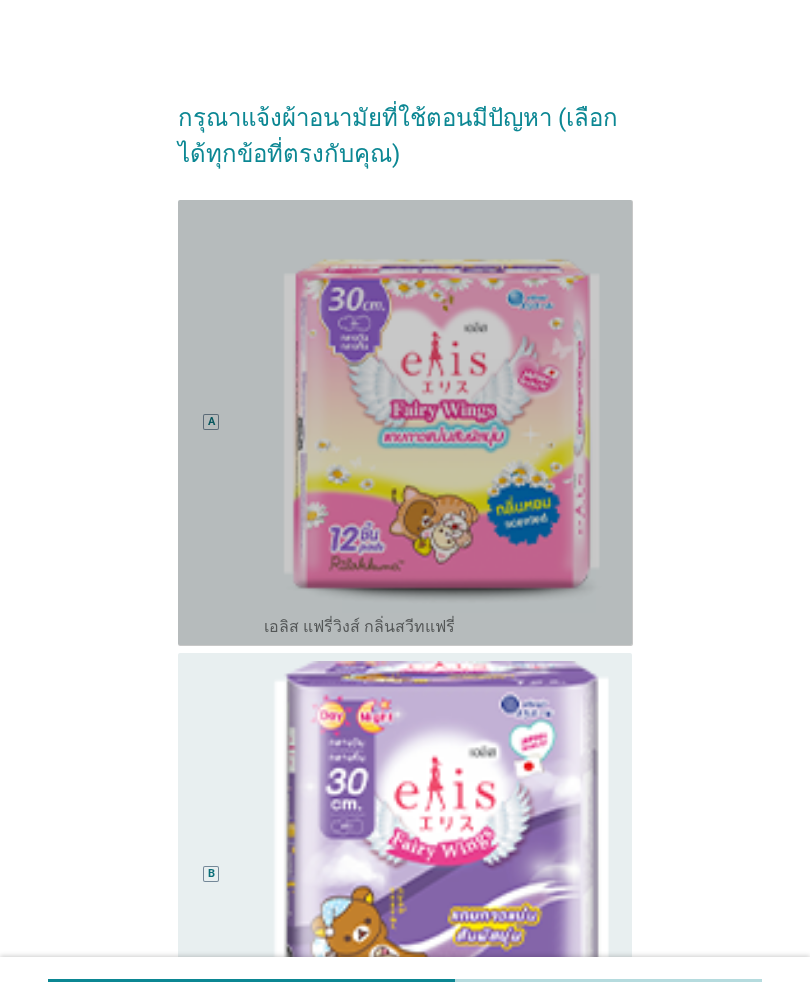 click at bounding box center (440, 409) 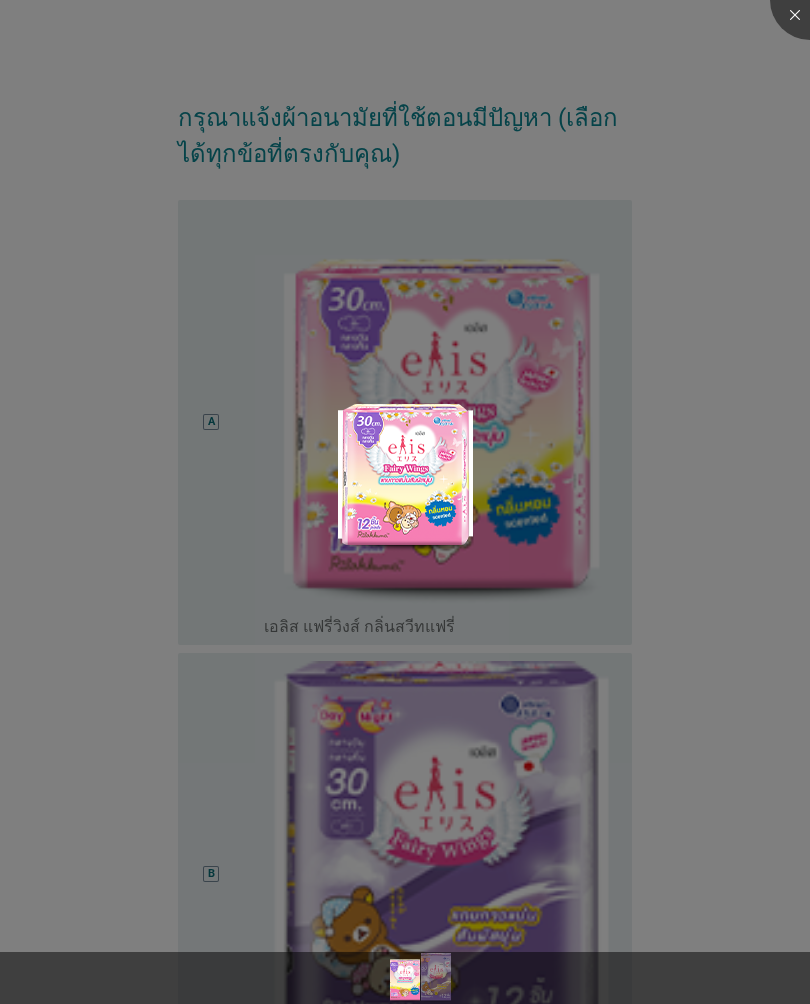 click at bounding box center [405, 502] 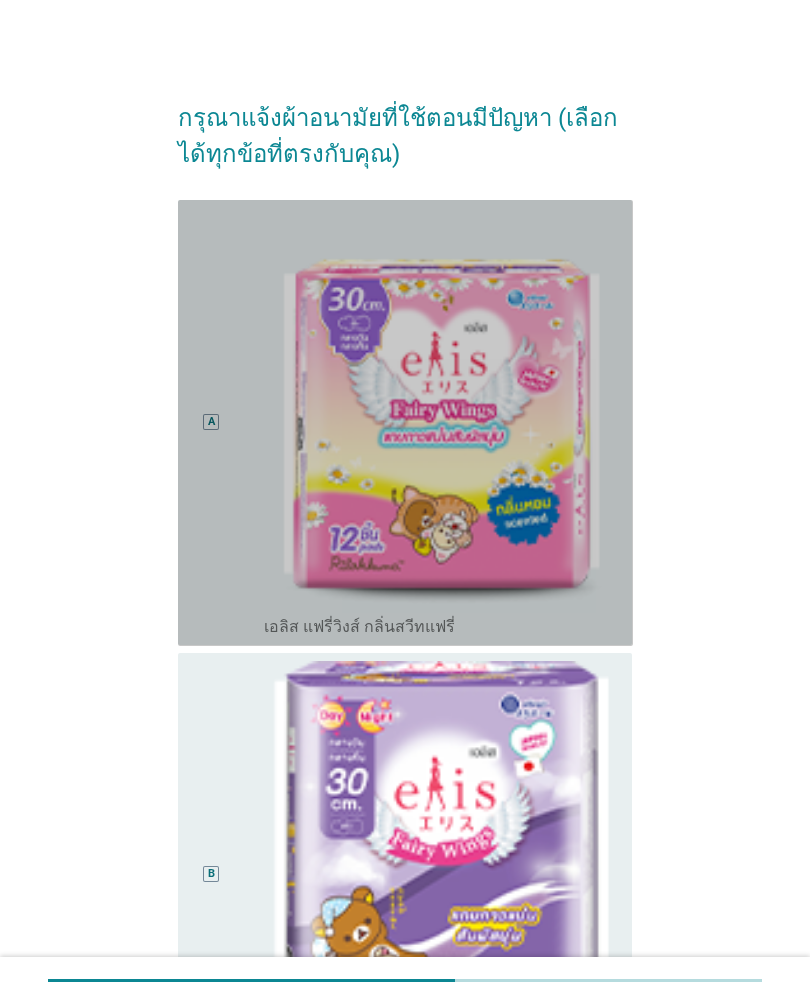 click on "A" at bounding box center [229, 423] 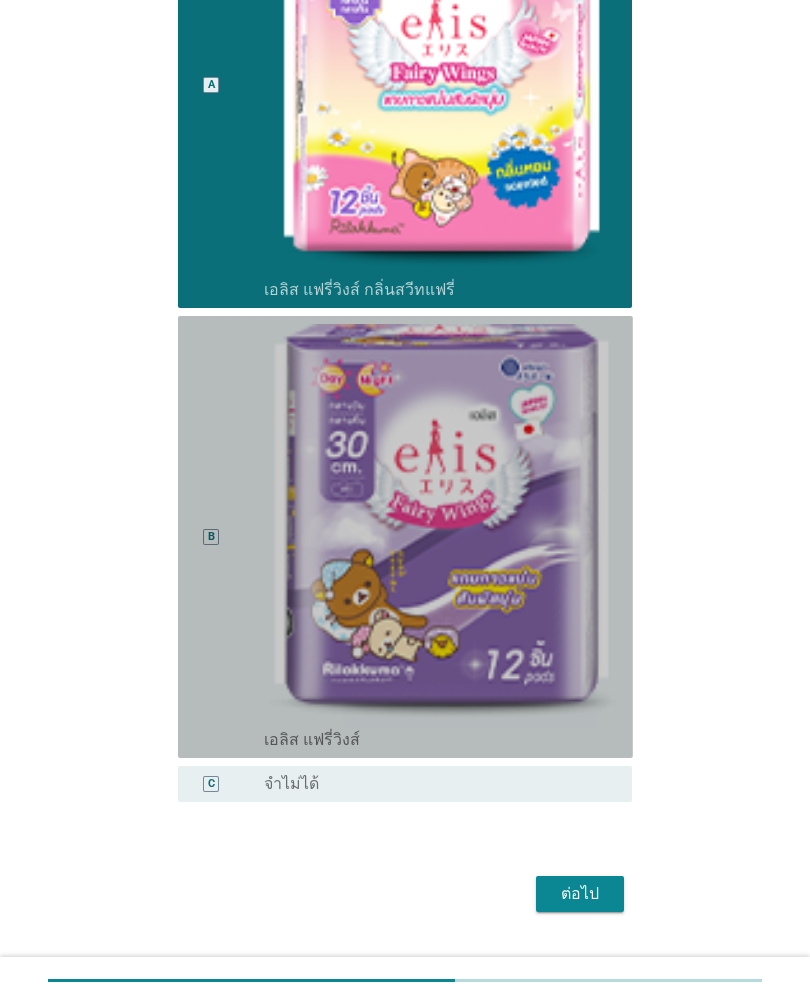 scroll, scrollTop: 378, scrollLeft: 0, axis: vertical 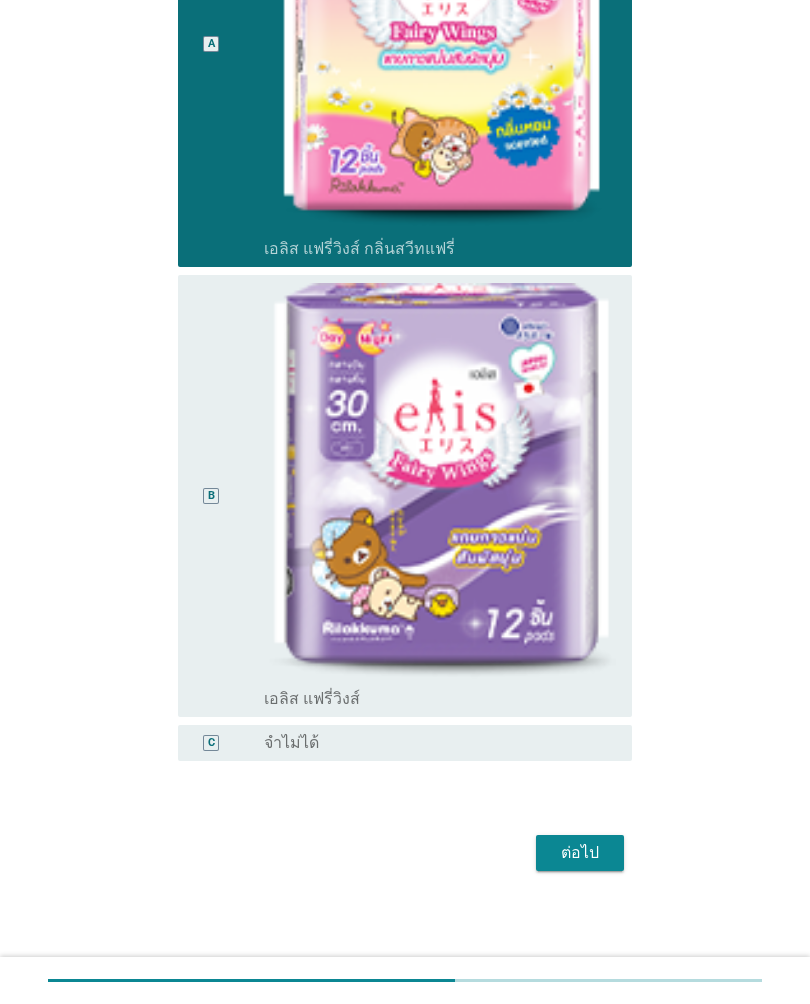 click on "B" at bounding box center (229, 496) 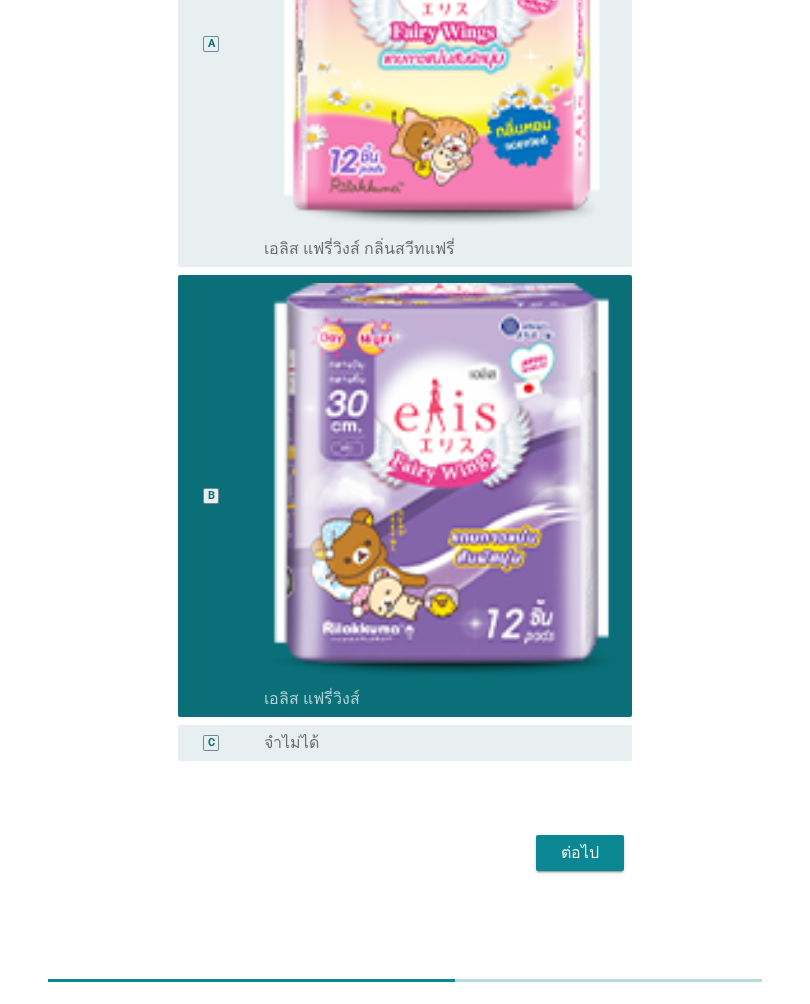 click on "ต่อไป" at bounding box center (580, 853) 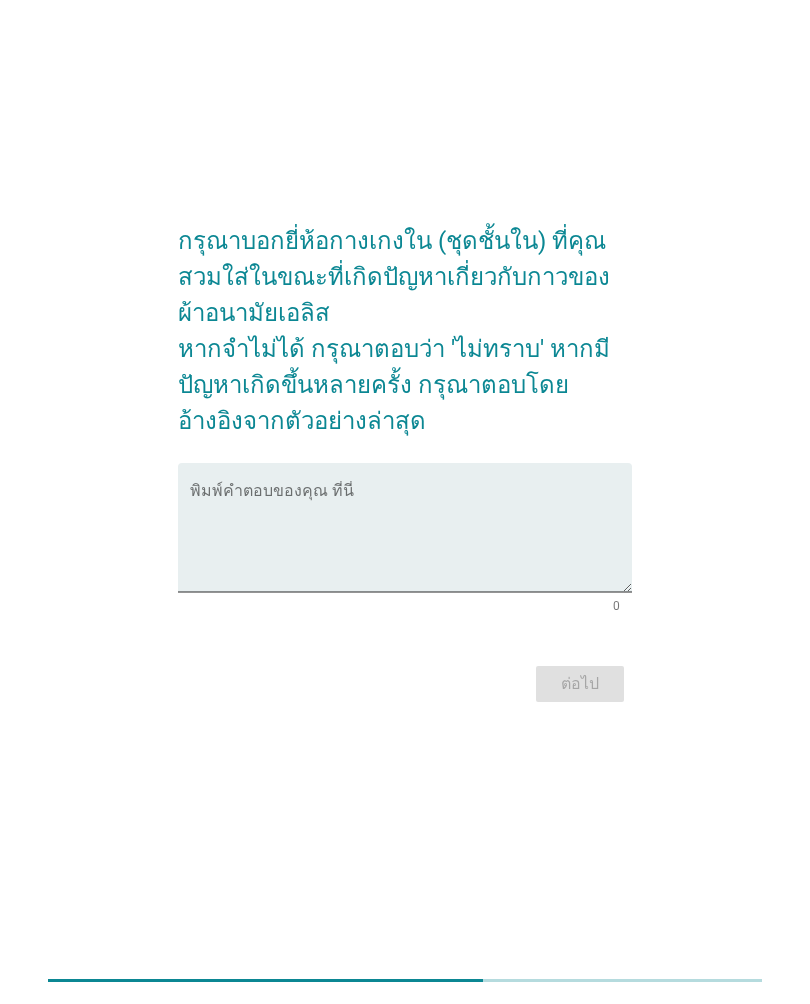 scroll, scrollTop: 0, scrollLeft: 0, axis: both 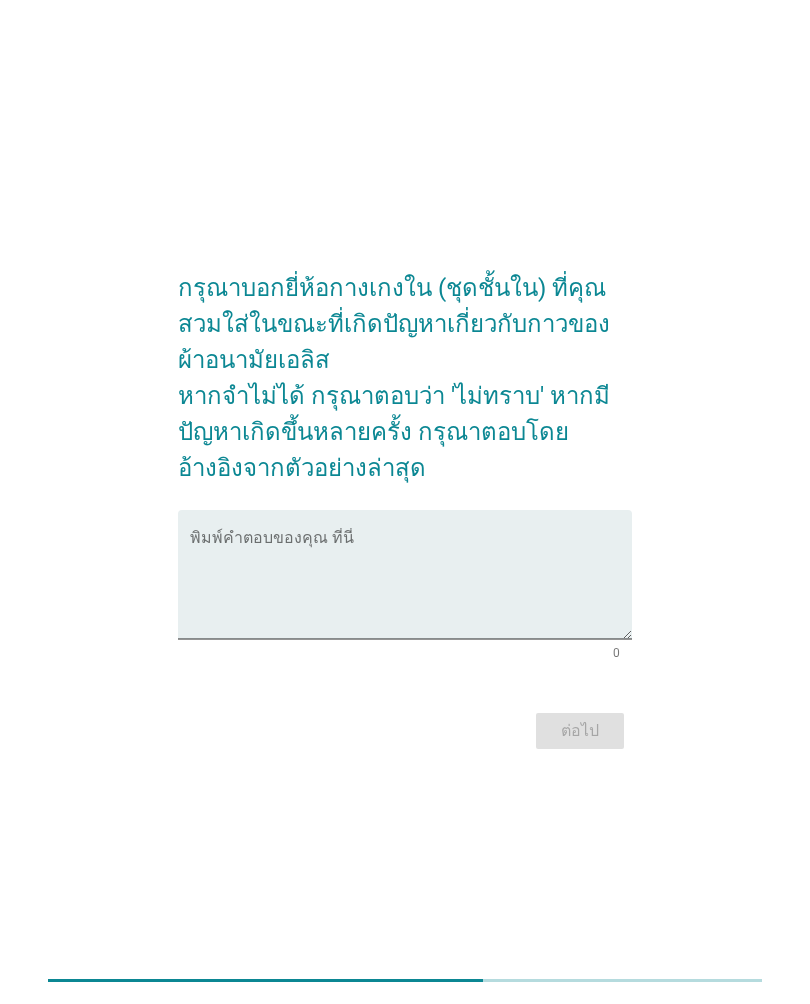 click at bounding box center (411, 586) 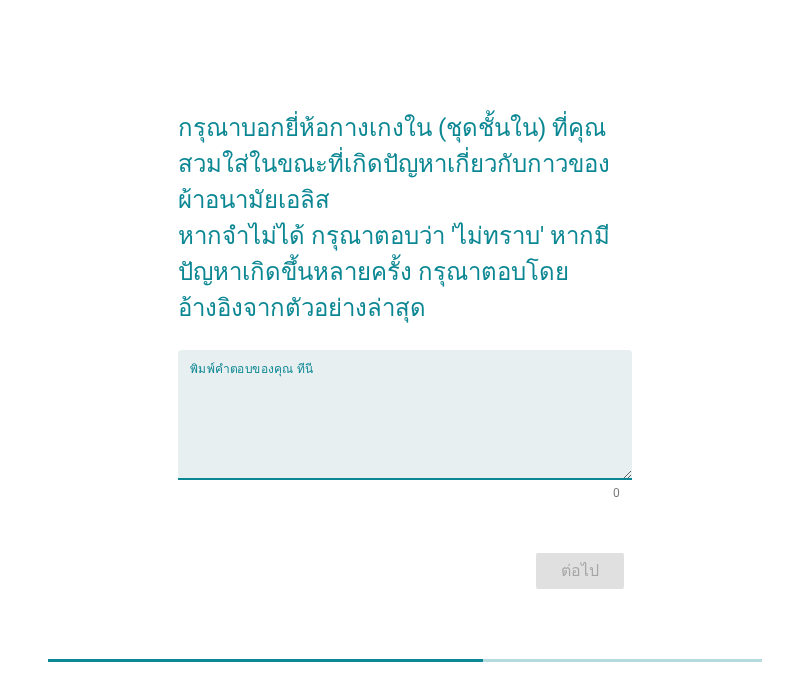 click on "ต่อไป" at bounding box center (405, 571) 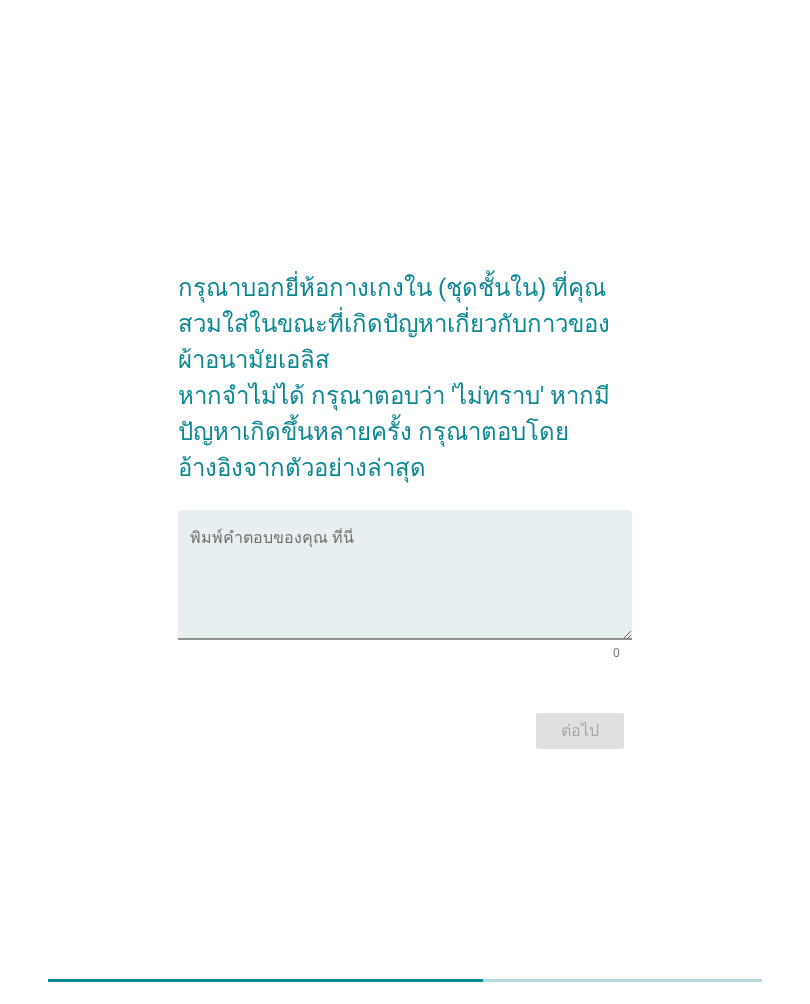 click at bounding box center (411, 586) 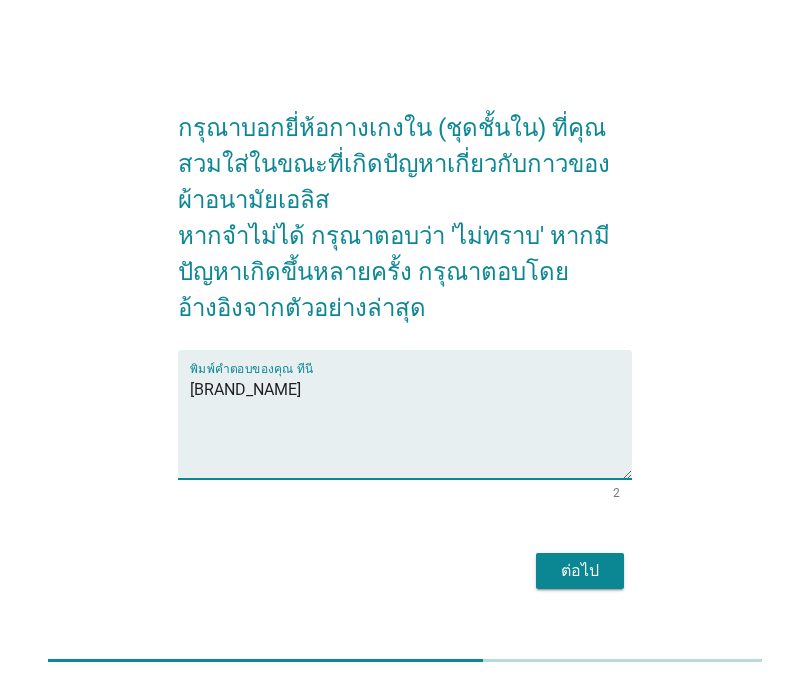 type on "ว" 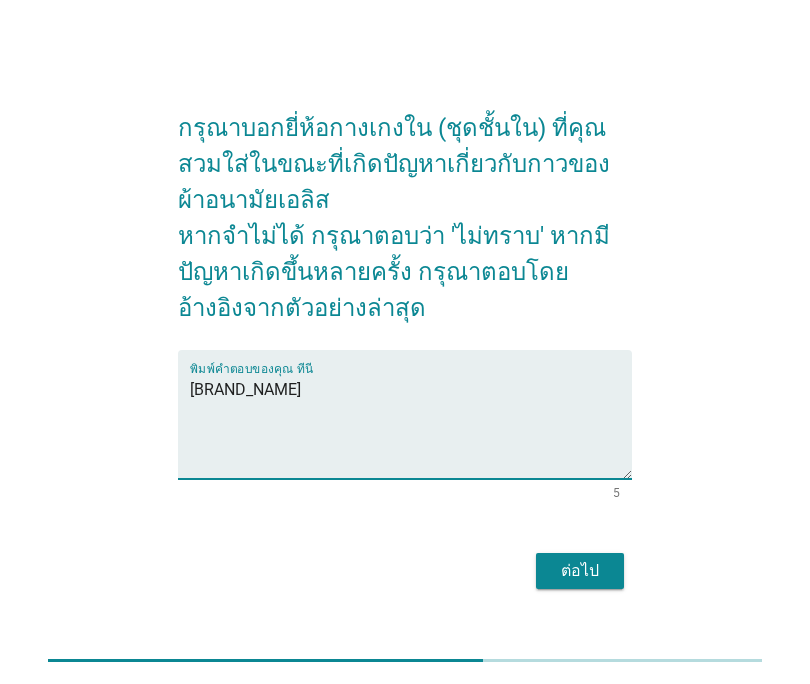 type on "[BRAND_NAME]" 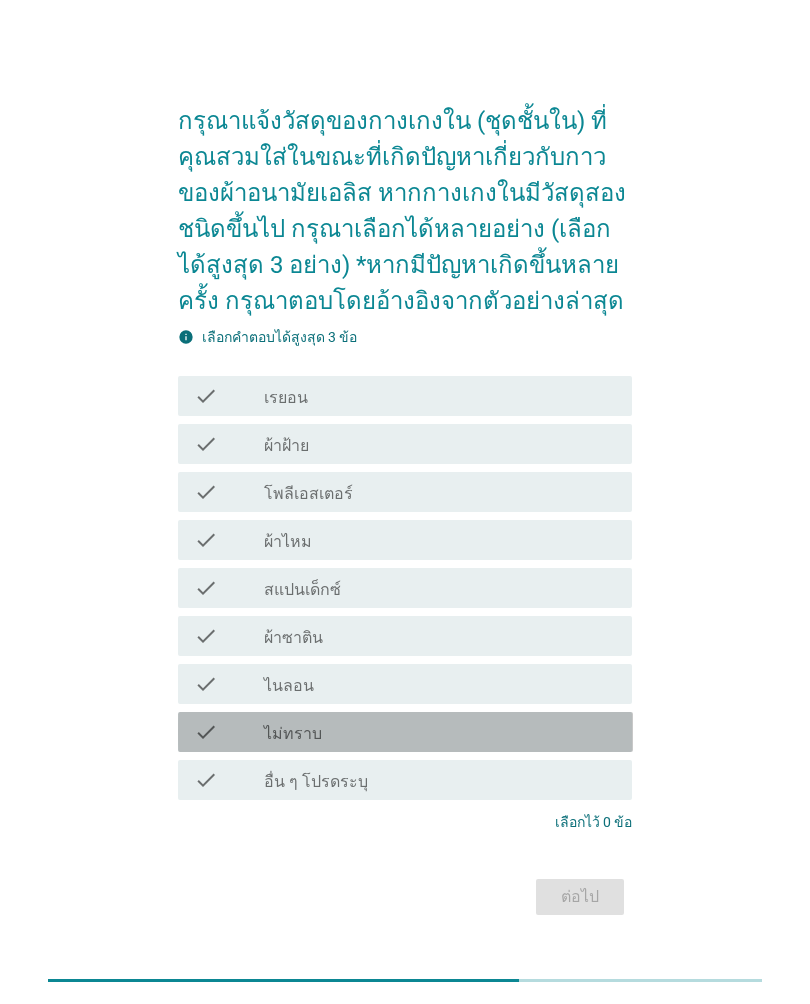 click on "check_box_outline_blank ไม่ทราบ" at bounding box center [440, 732] 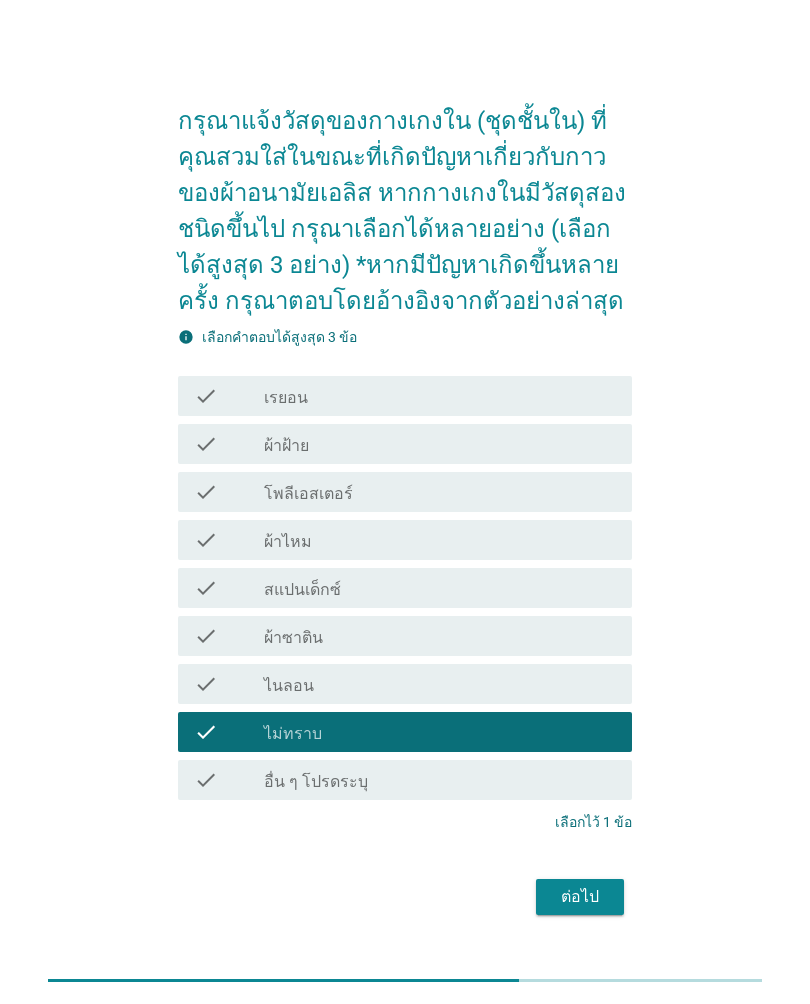 click on "ต่อไป" at bounding box center (580, 897) 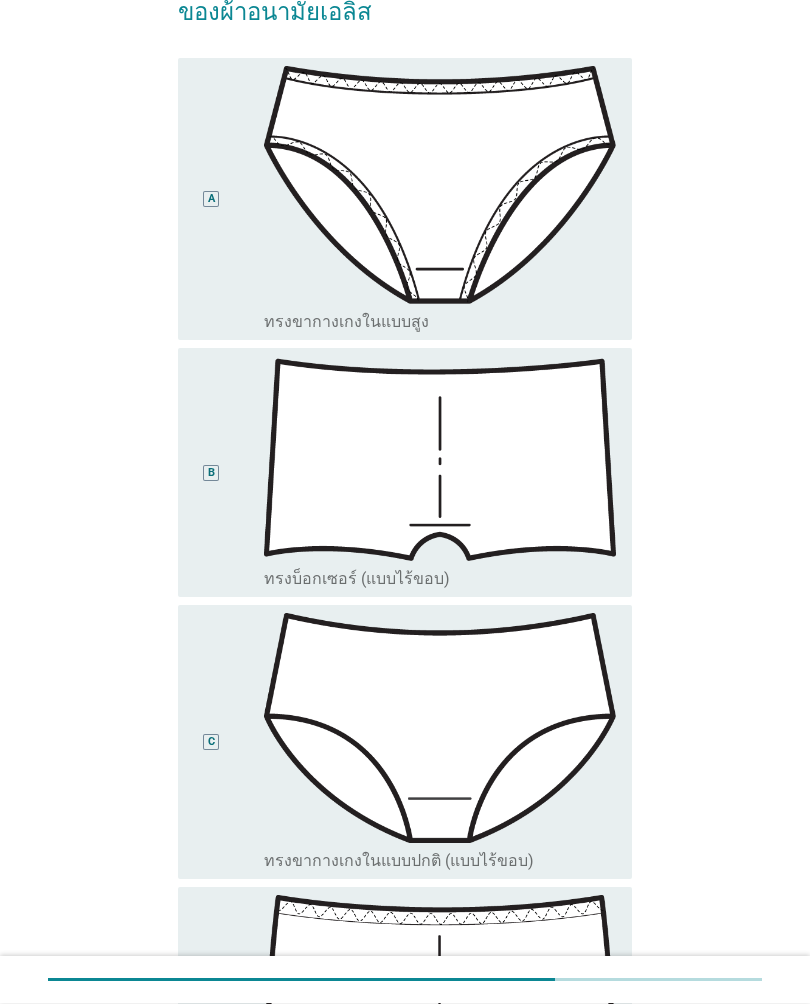 scroll, scrollTop: 0, scrollLeft: 0, axis: both 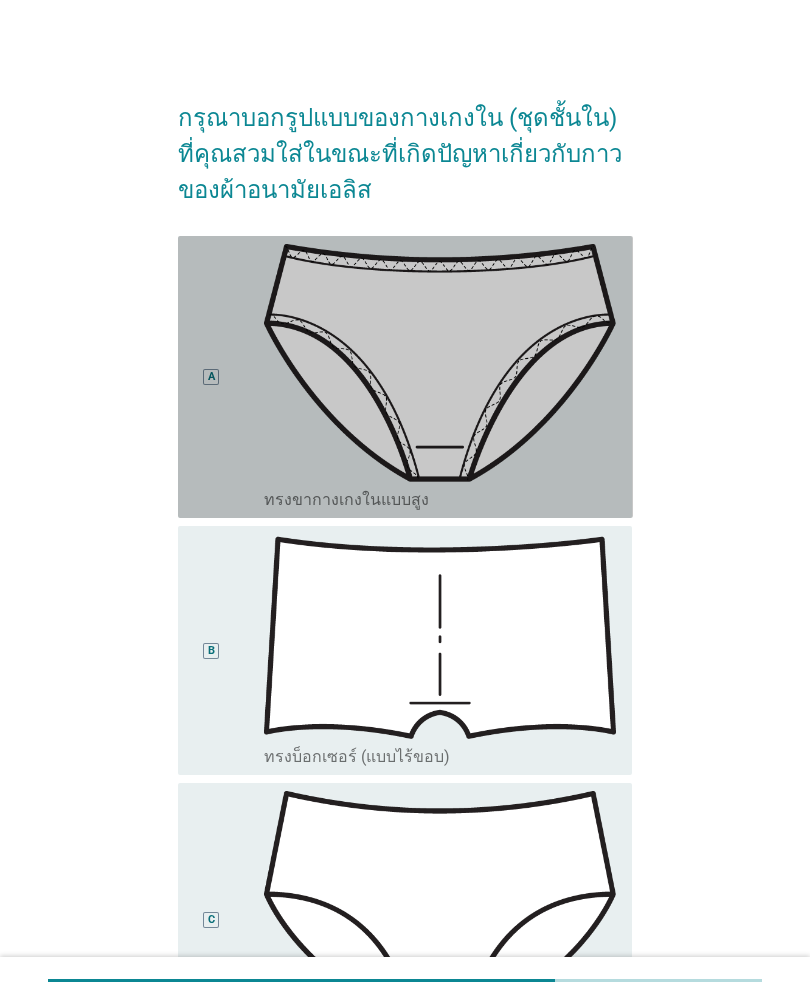 click at bounding box center [440, 363] 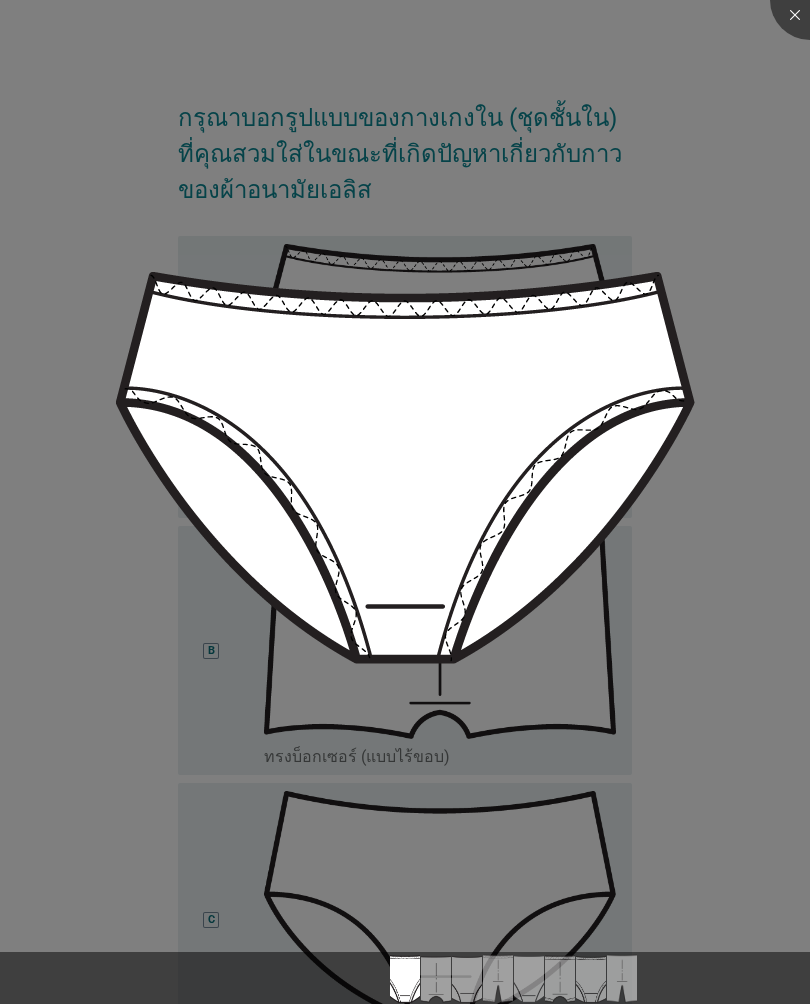 click at bounding box center [405, 502] 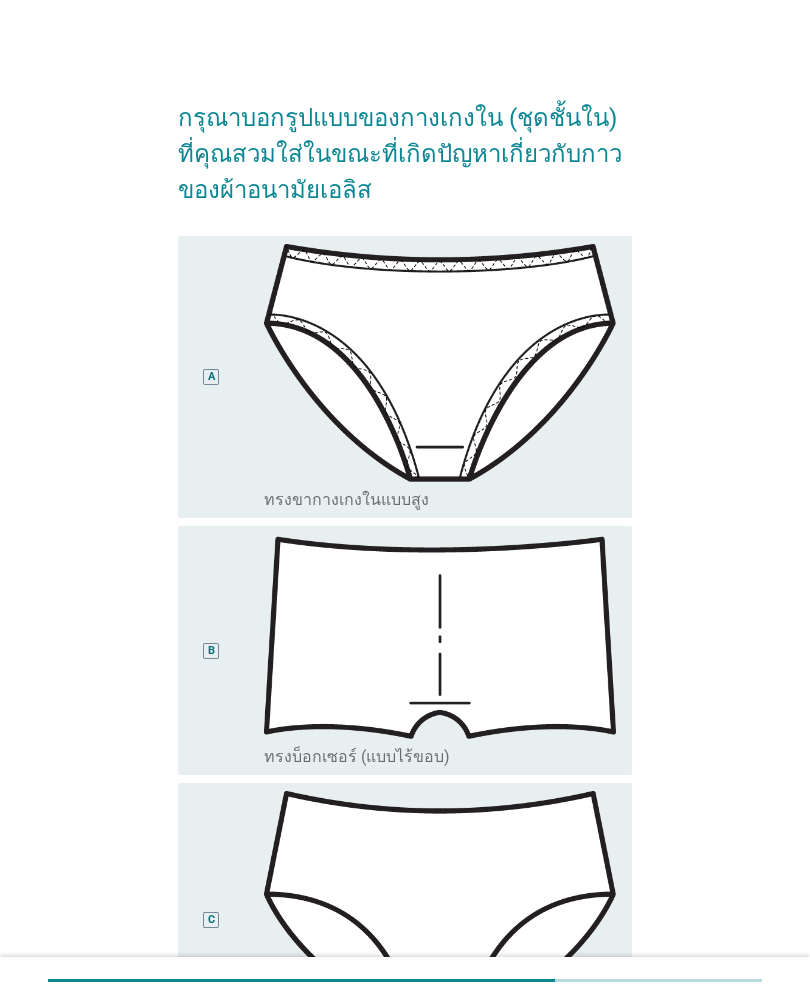 click on "A" at bounding box center [229, 377] 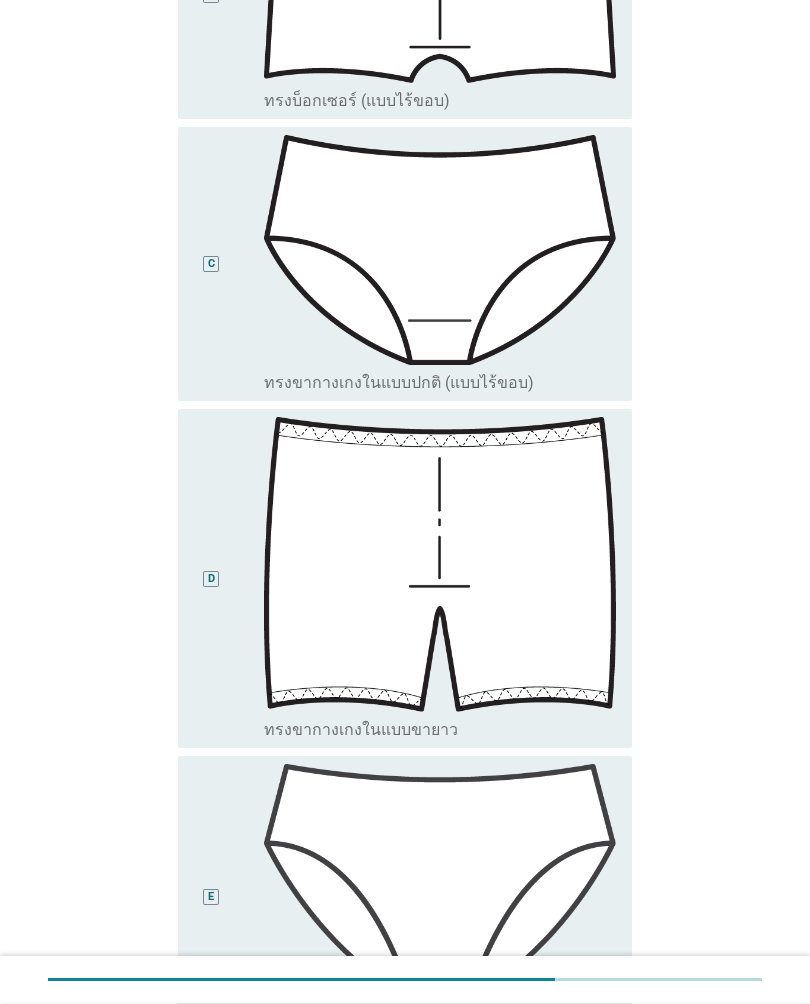 scroll, scrollTop: 649, scrollLeft: 0, axis: vertical 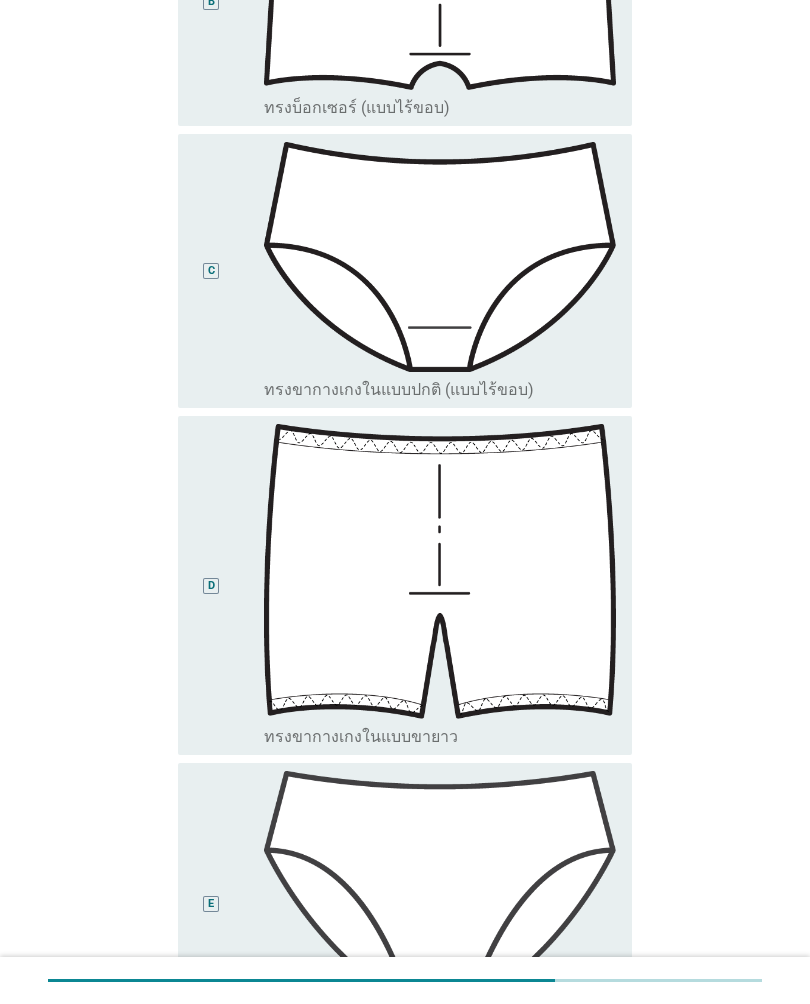 click on "C" at bounding box center (229, 271) 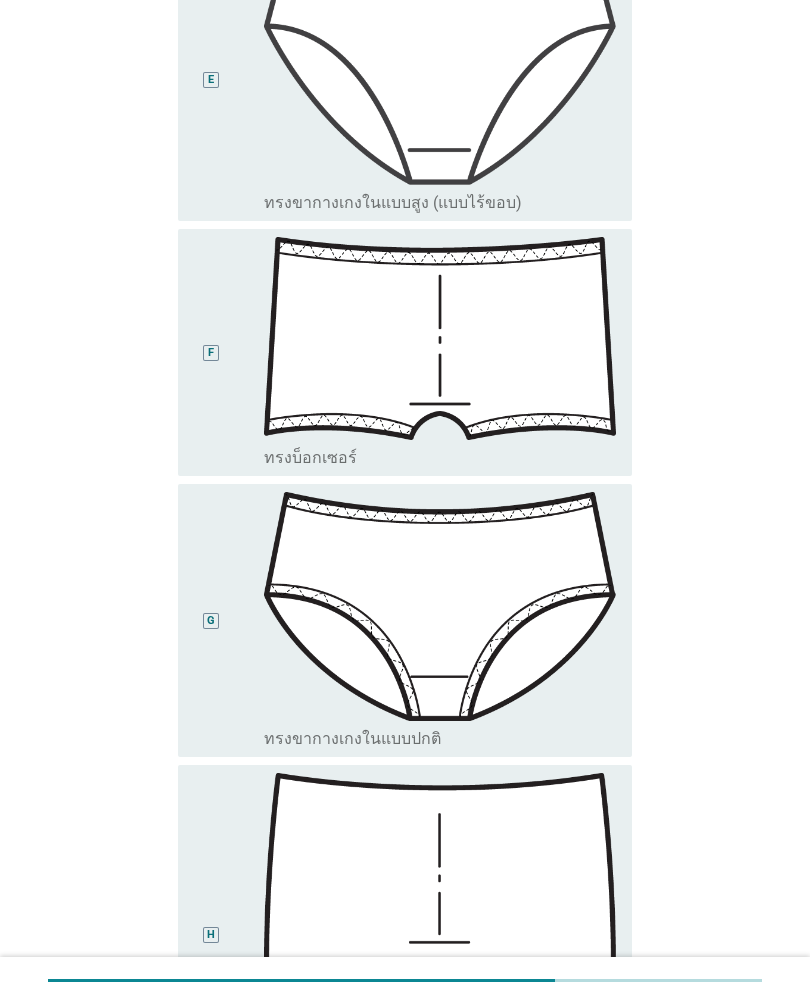scroll, scrollTop: 1859, scrollLeft: 0, axis: vertical 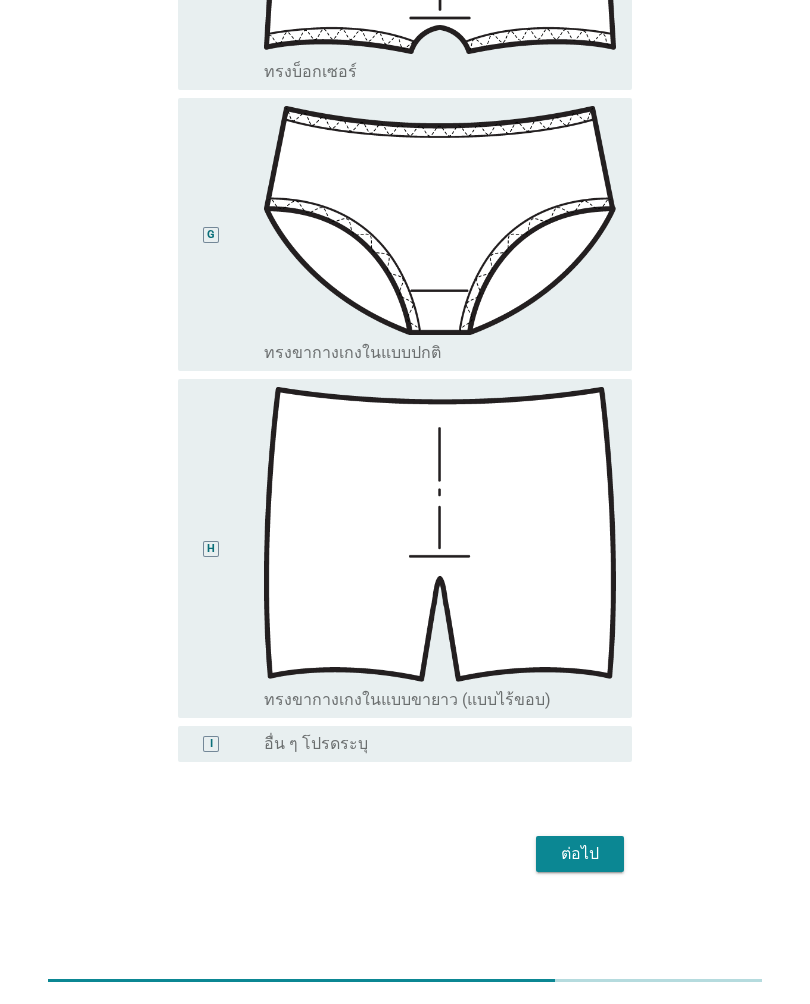 click on "ต่อไป" at bounding box center (580, 854) 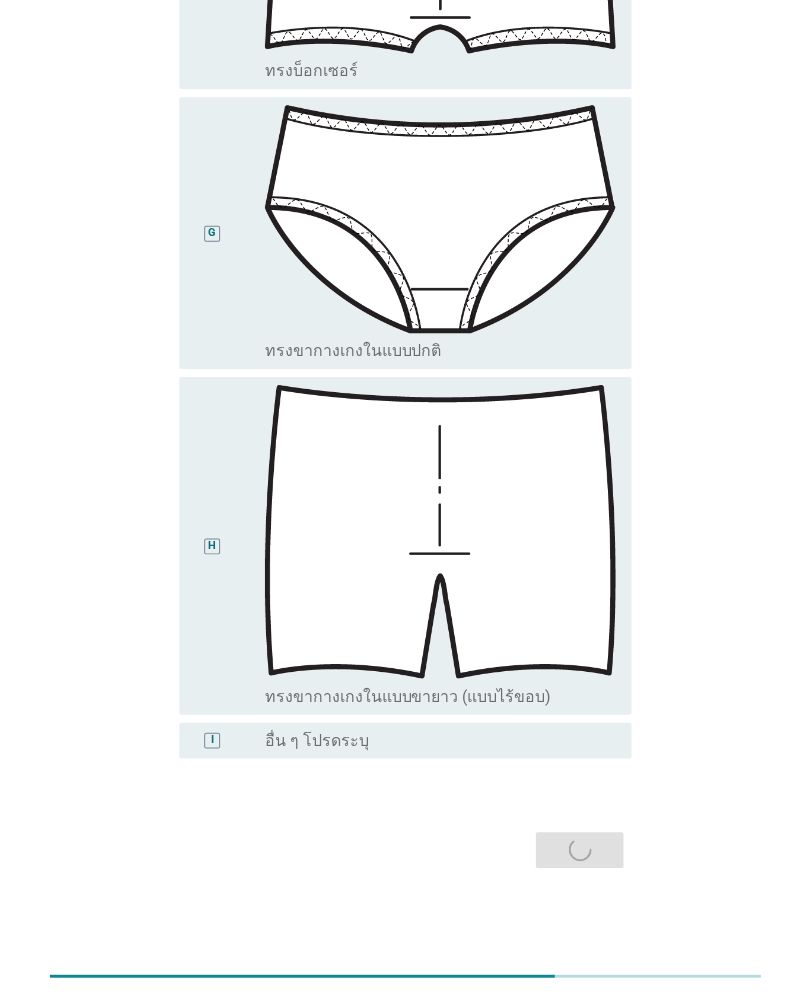 scroll, scrollTop: 0, scrollLeft: 0, axis: both 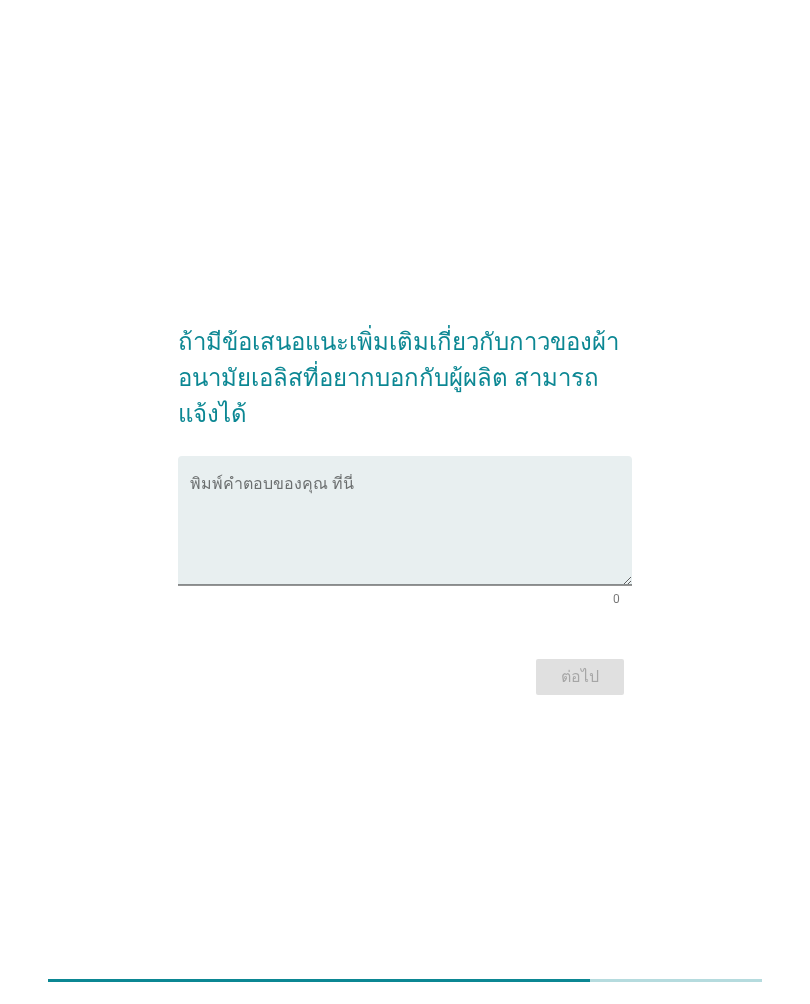 click at bounding box center (411, 532) 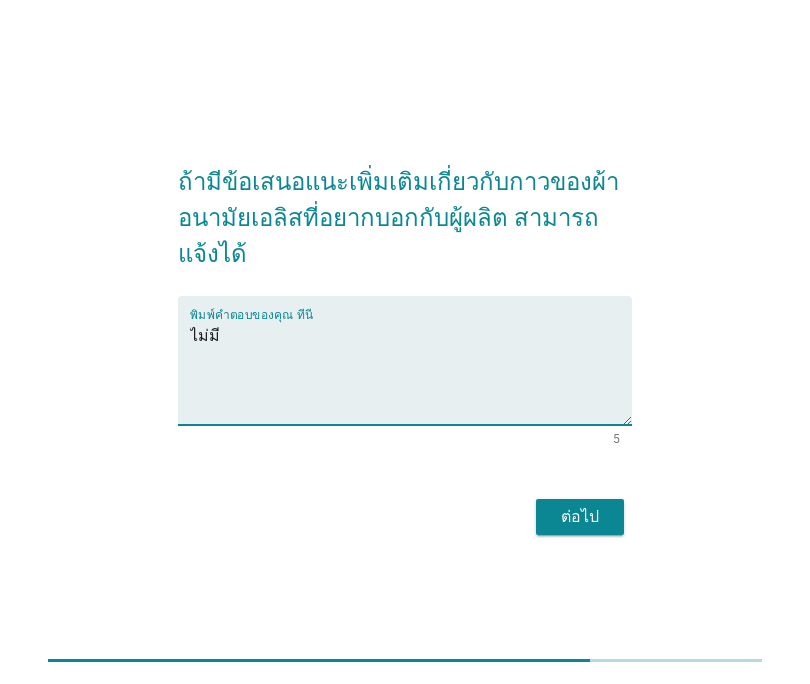 type on "ไม่มี" 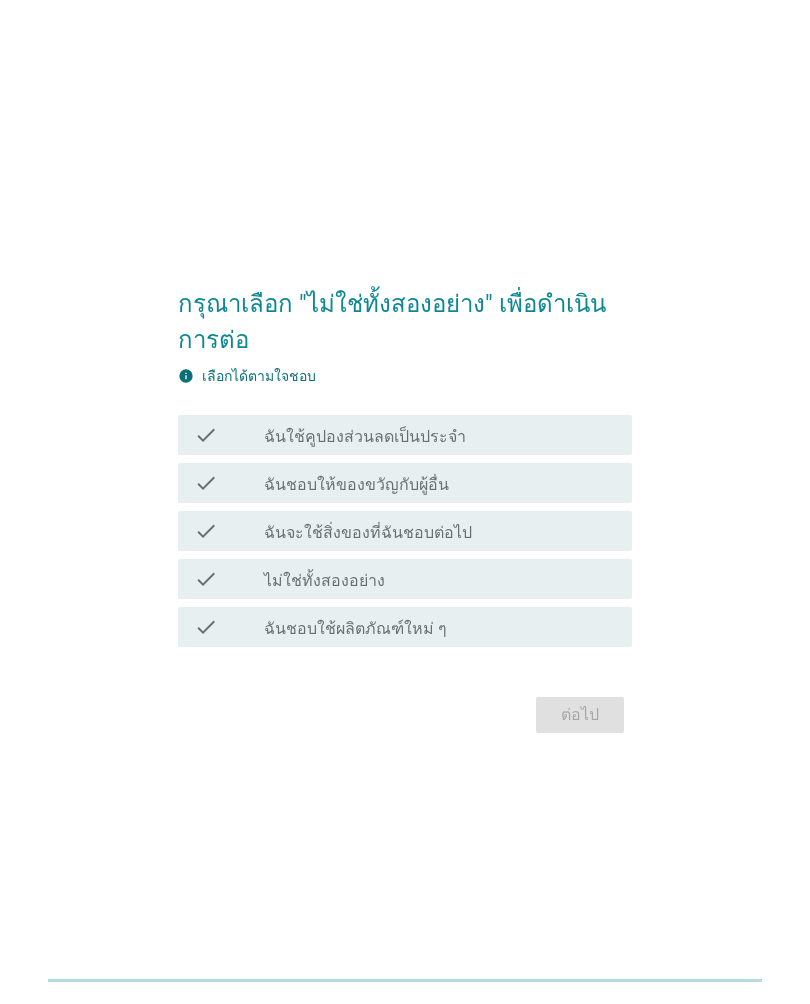 scroll, scrollTop: 0, scrollLeft: 0, axis: both 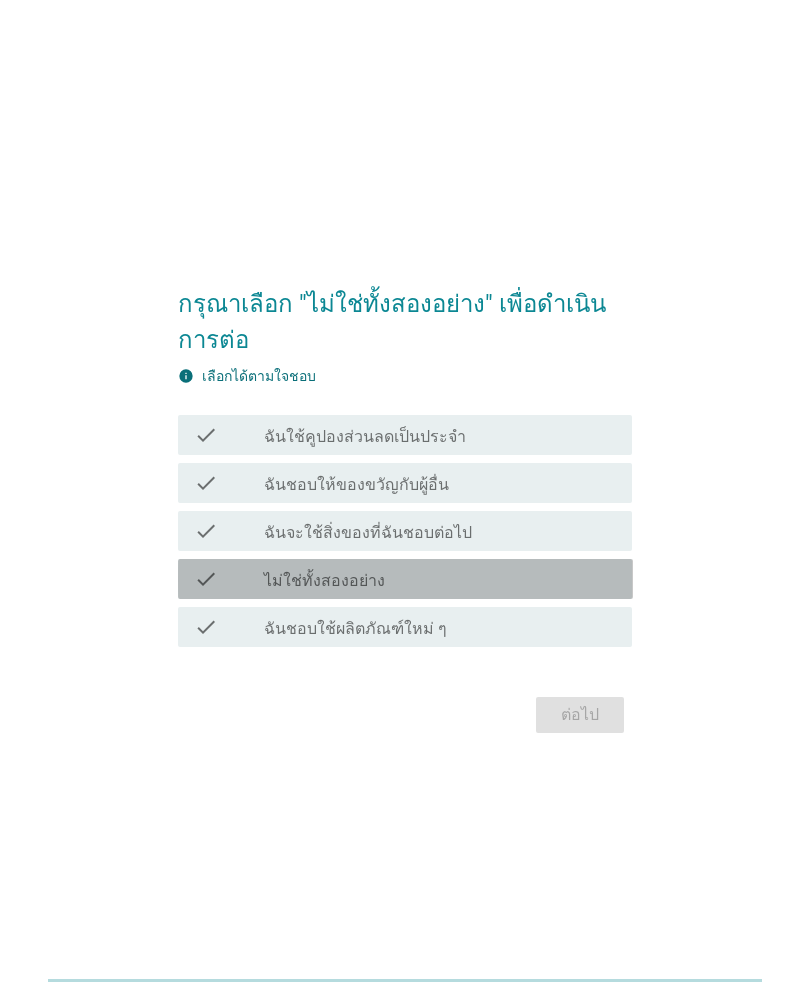 click on "check_box_outline_blank ไม่ใช่ทั้งสองอย่าง" at bounding box center (440, 579) 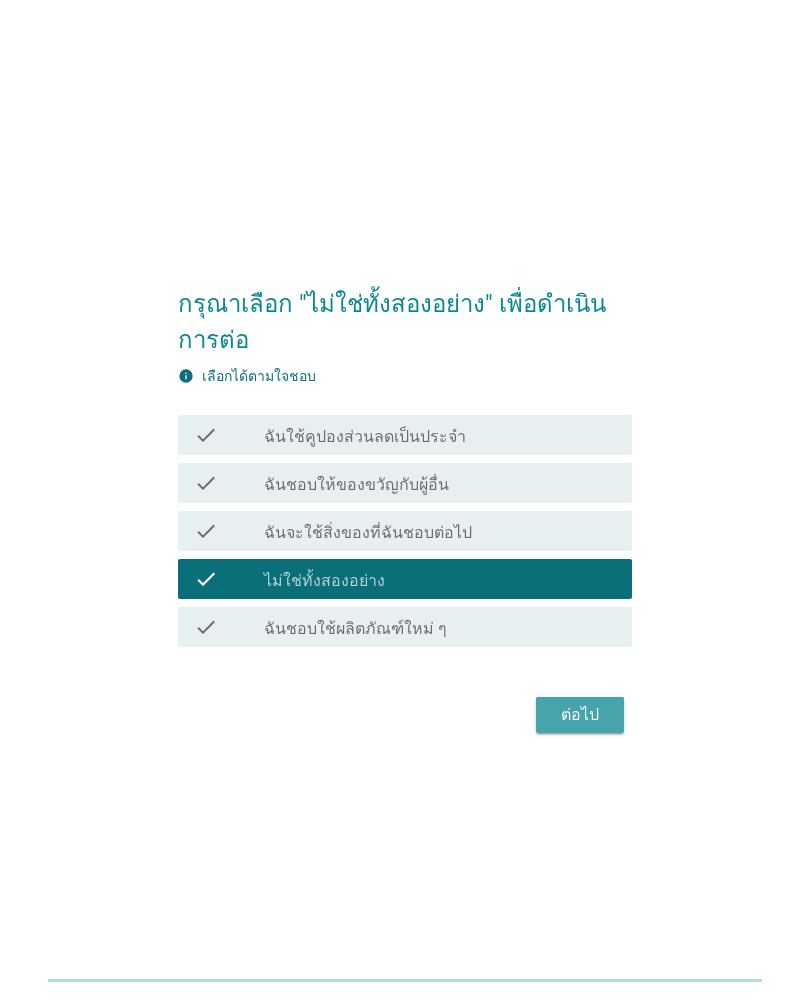 click on "ต่อไป" at bounding box center (580, 715) 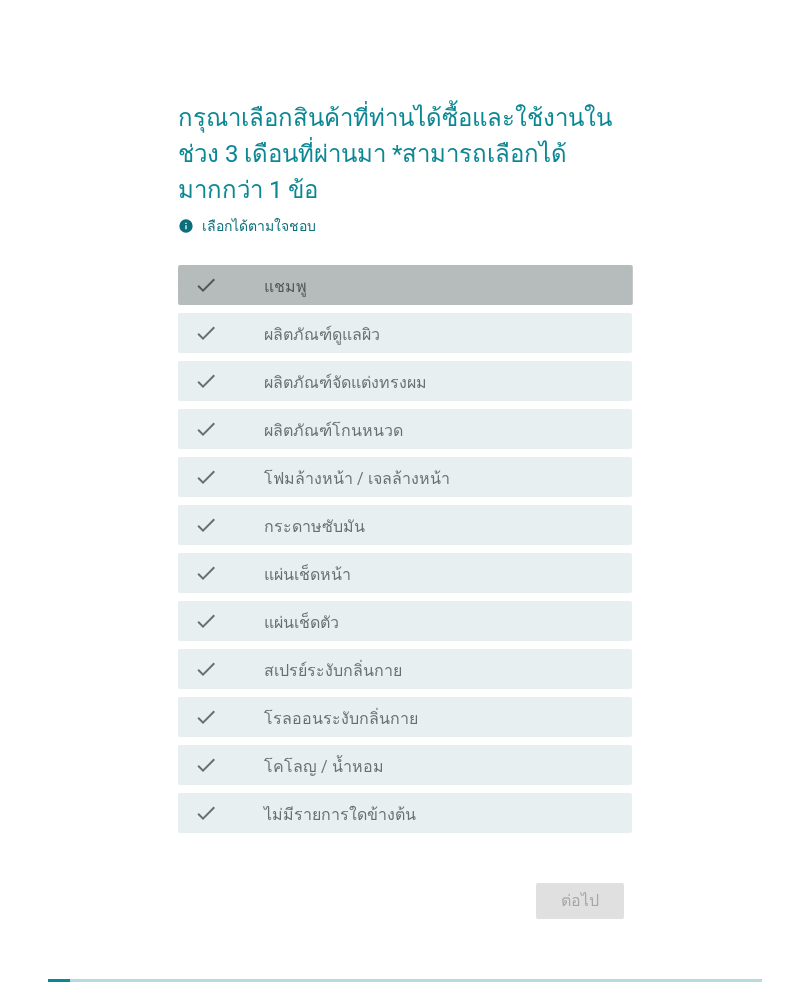 click on "check_box_outline_blank แชมพู" at bounding box center (440, 285) 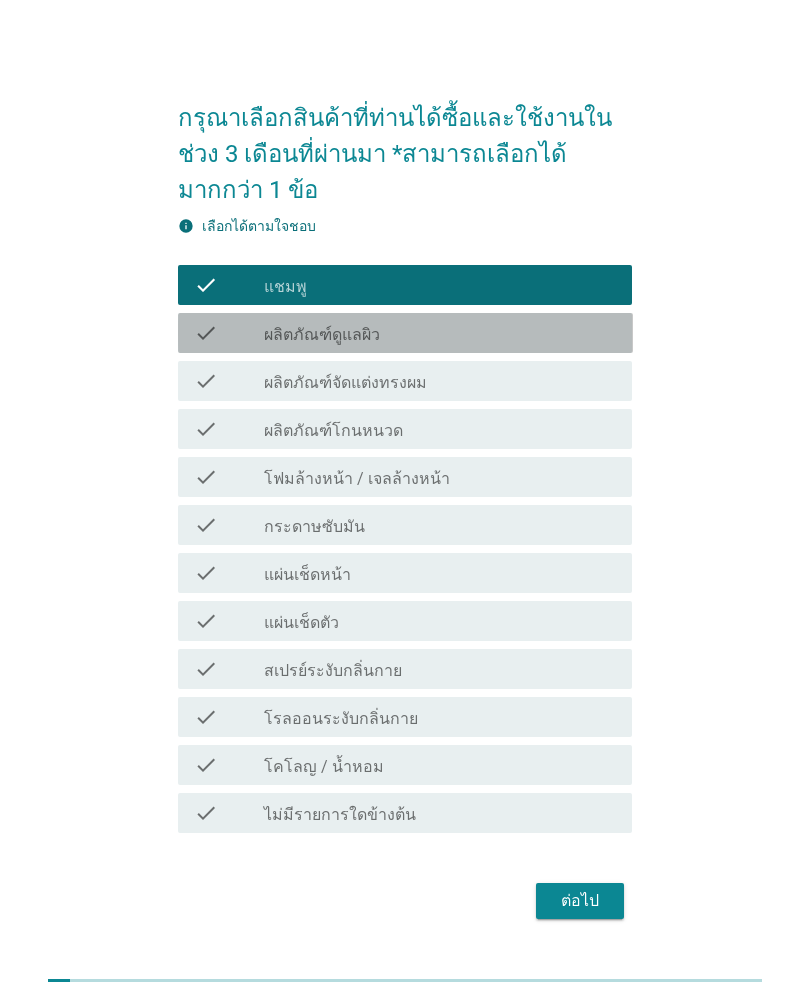 click on "check_box_outline_blank ผลิตภัณฑ์ดูแลผิว" at bounding box center [440, 333] 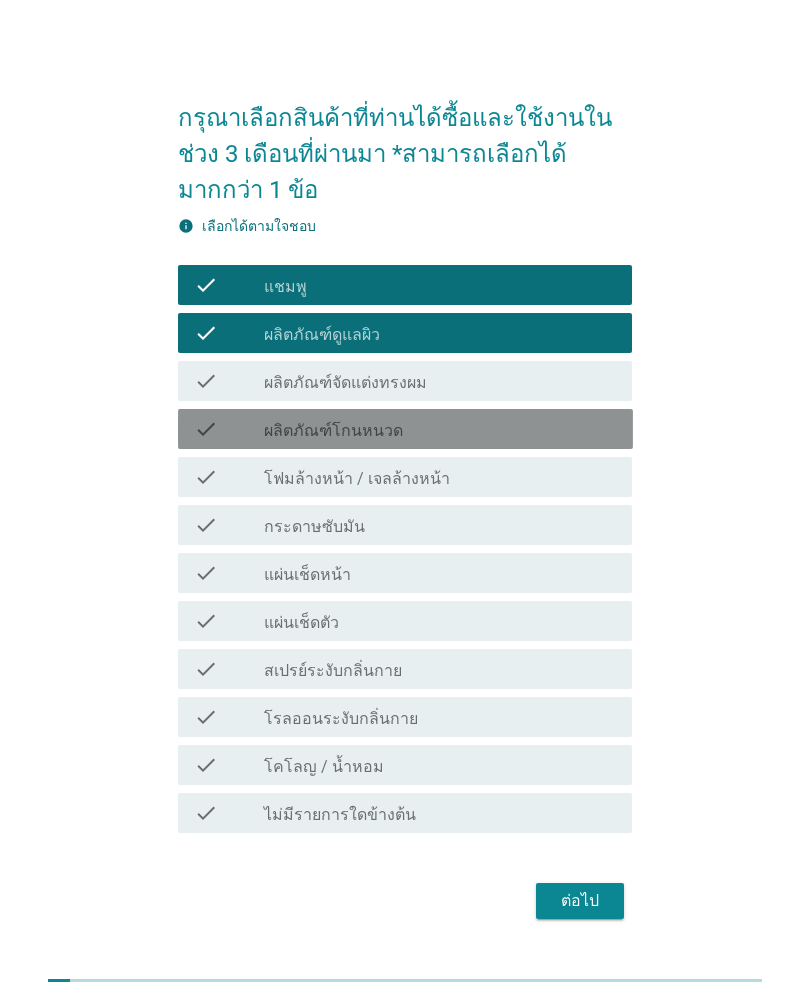 click on "check_box_outline_blank ผลิตภัณฑ์โกนหนวด" at bounding box center (440, 429) 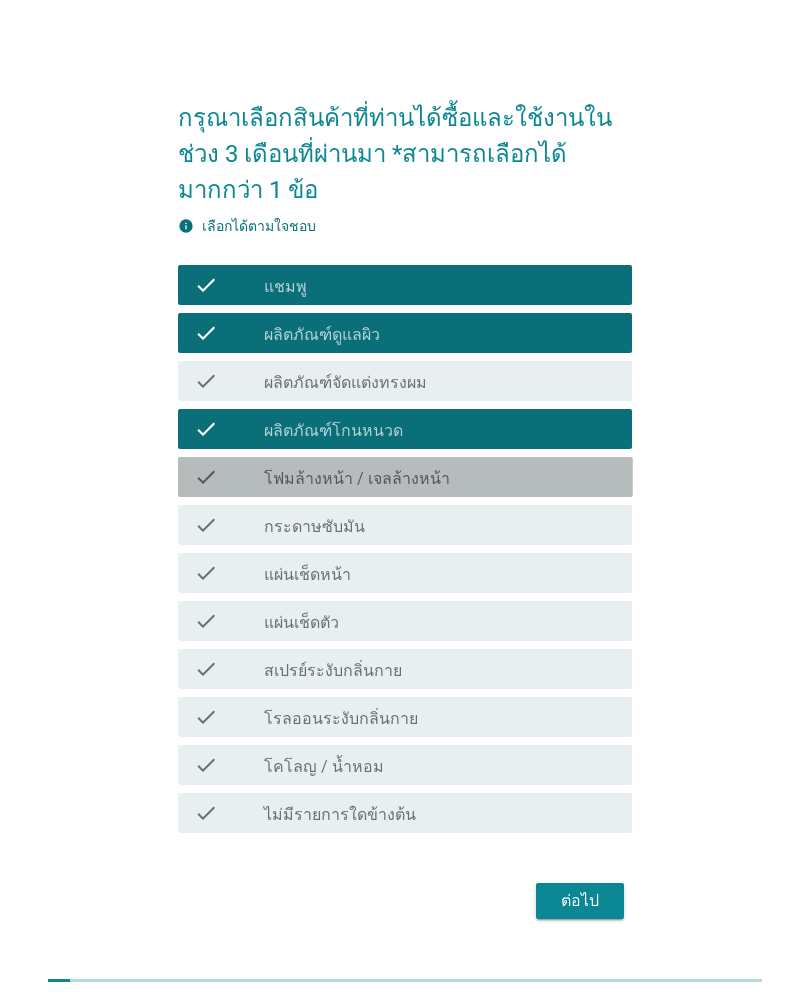 click on "check_box_outline_blank โฟมล้างหน้า / เจลล้างหน้า" at bounding box center [440, 477] 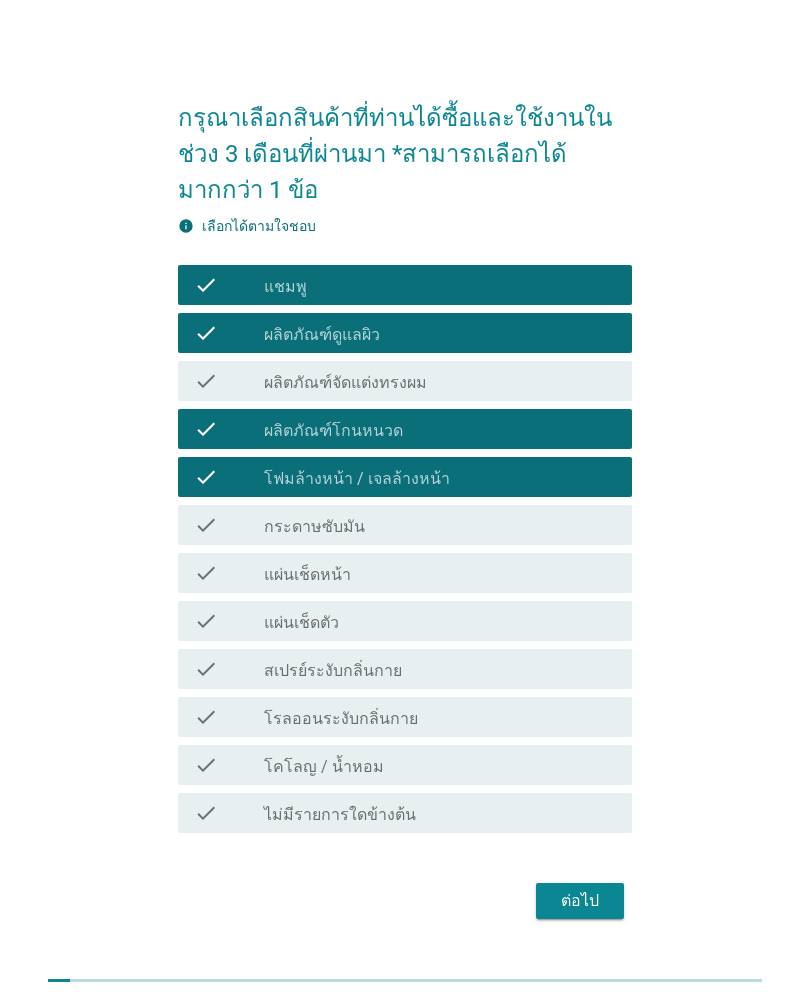 click on "ต่อไป" at bounding box center [580, 901] 